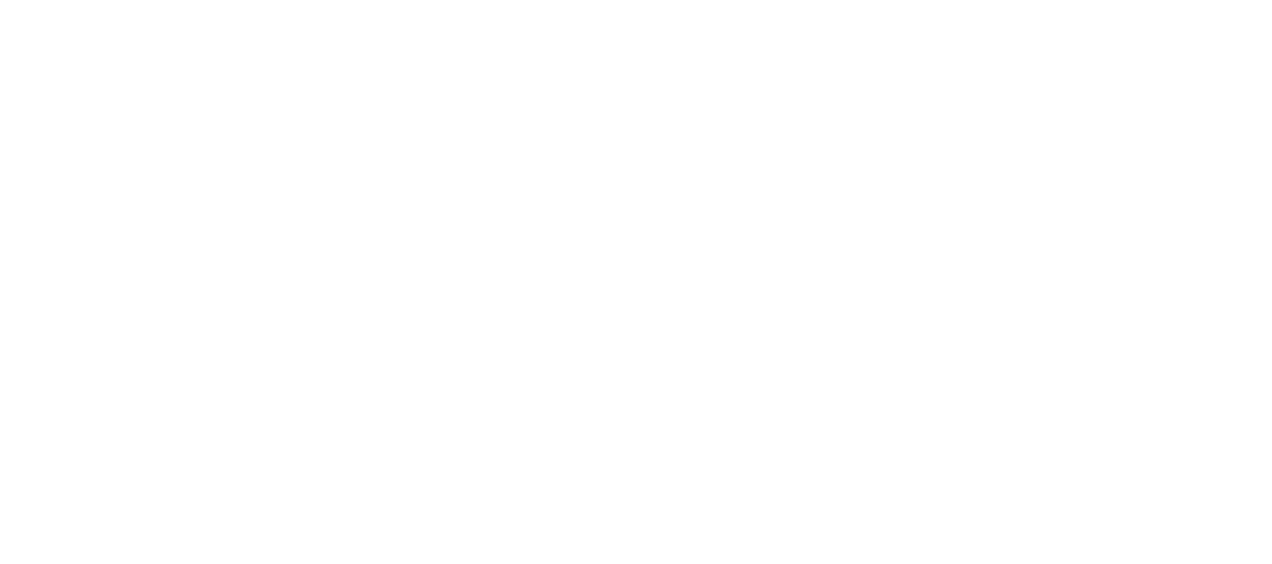 scroll, scrollTop: 0, scrollLeft: 0, axis: both 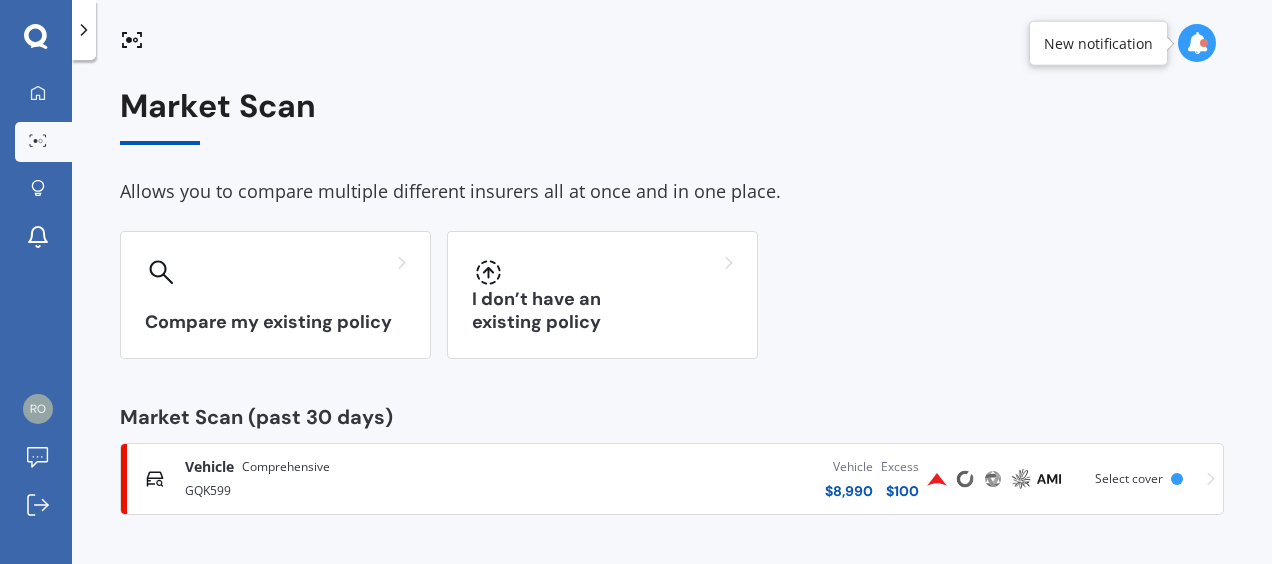 click on "Vehicle $ 8,990 Excess $ 100" at bounding box center (728, 479) 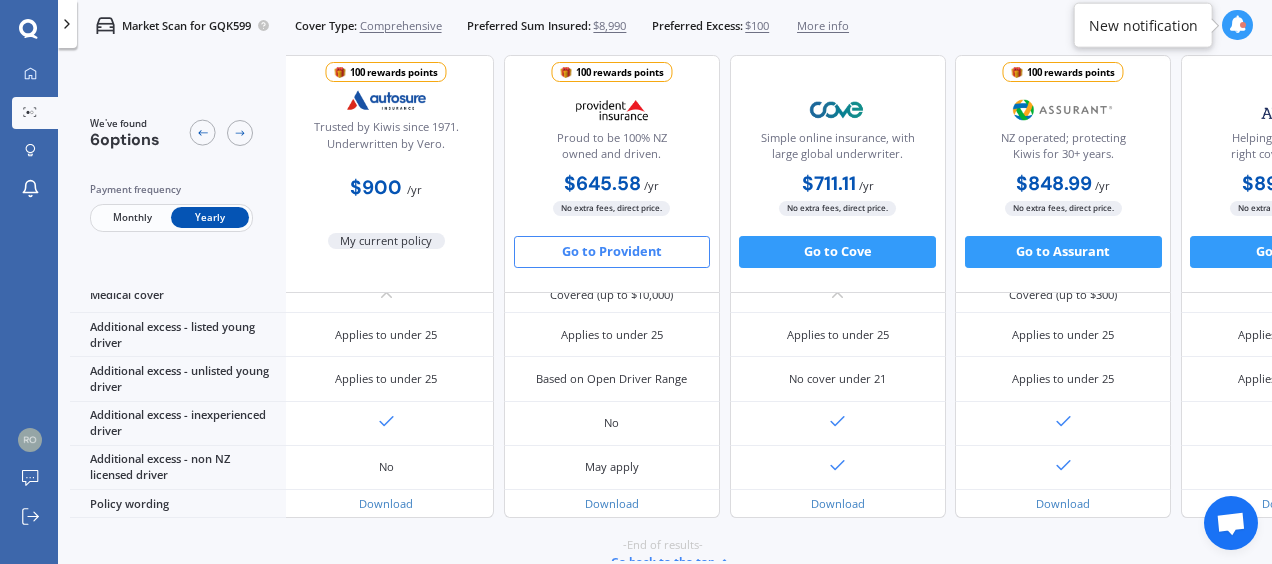 scroll, scrollTop: 1006, scrollLeft: 10, axis: both 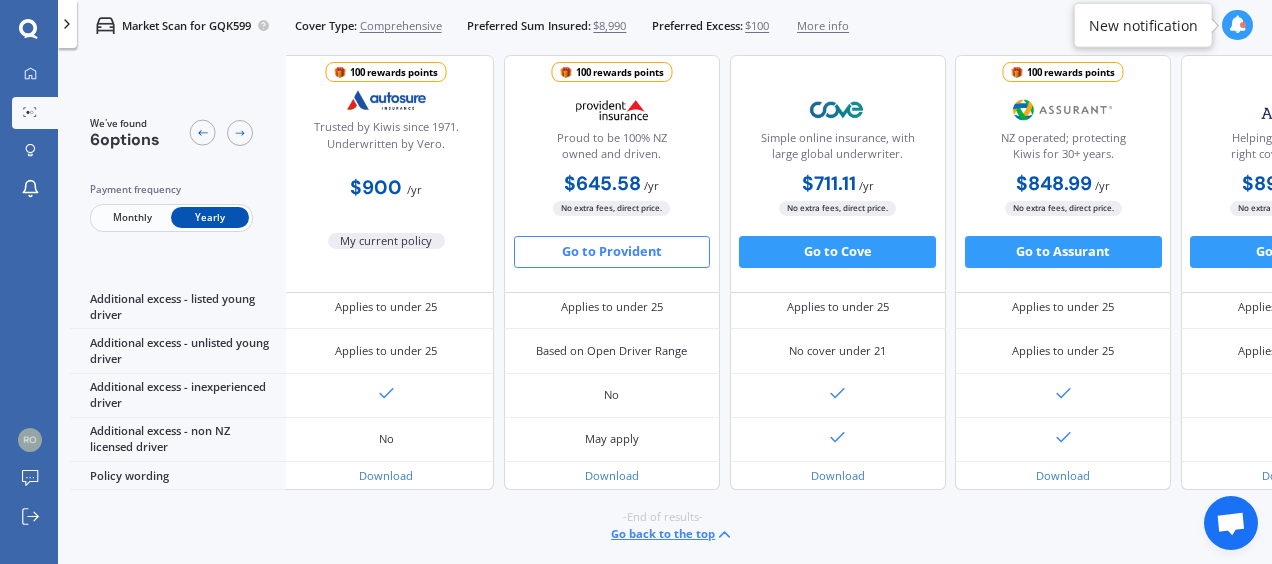 click on "Go to Provident" at bounding box center (612, 252) 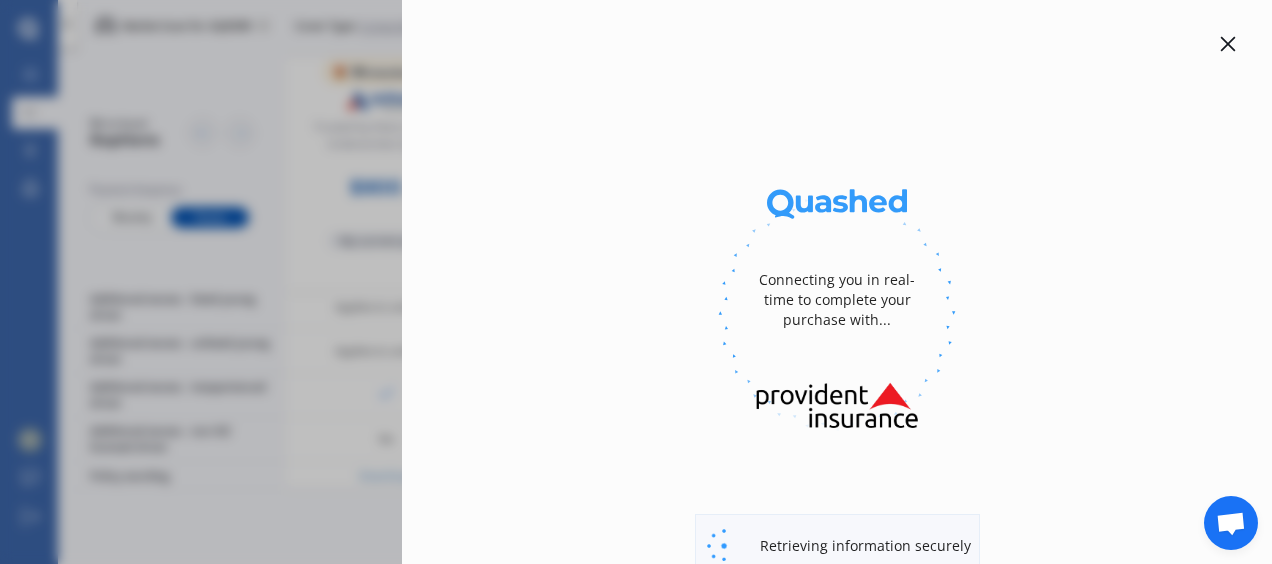 click 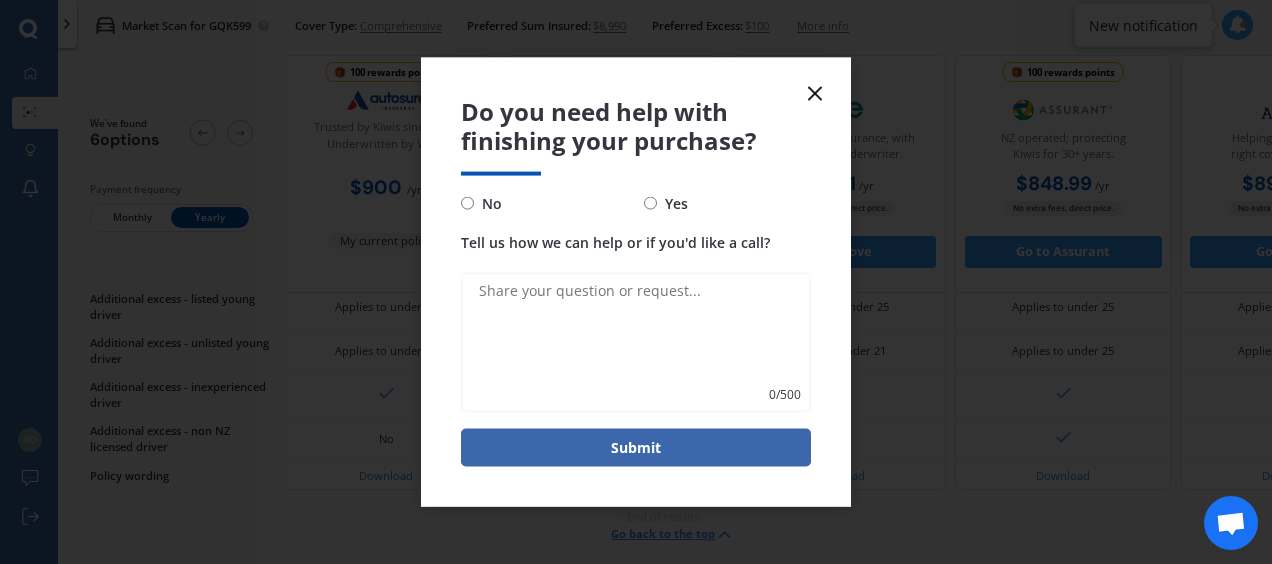 click 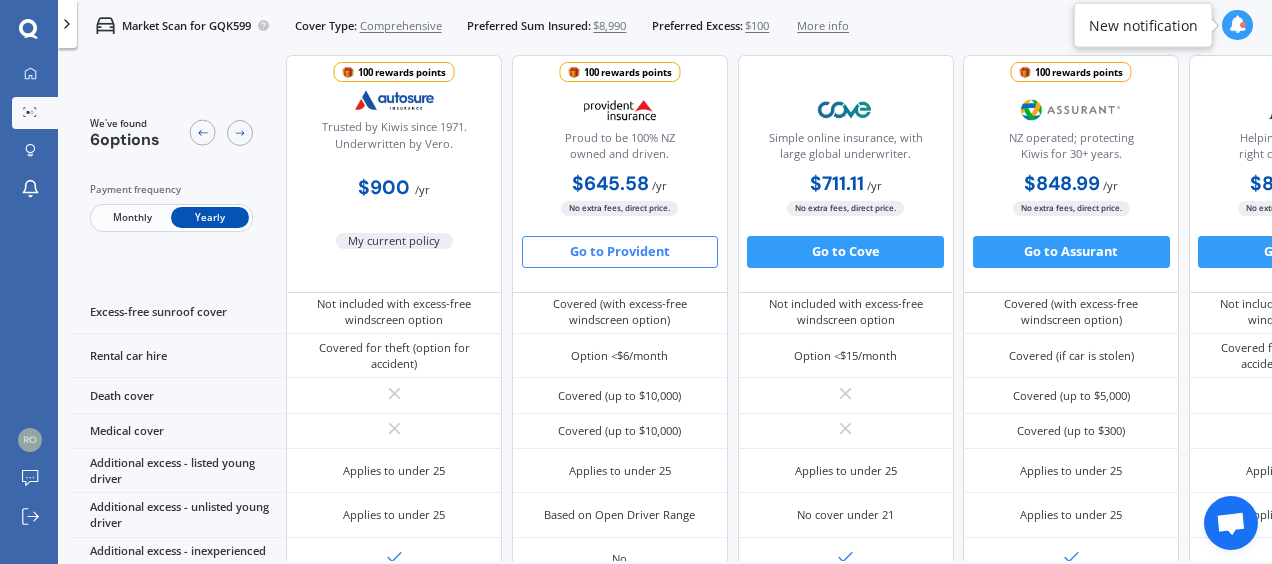 scroll, scrollTop: 780, scrollLeft: 0, axis: vertical 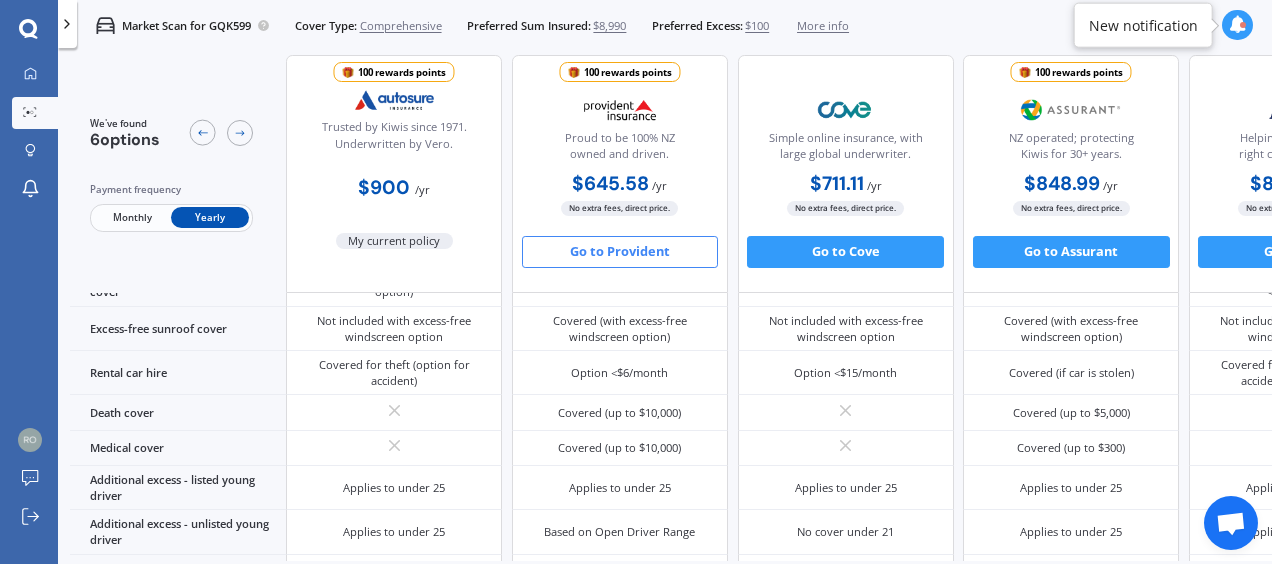 click on "Go to Provident" at bounding box center (620, 252) 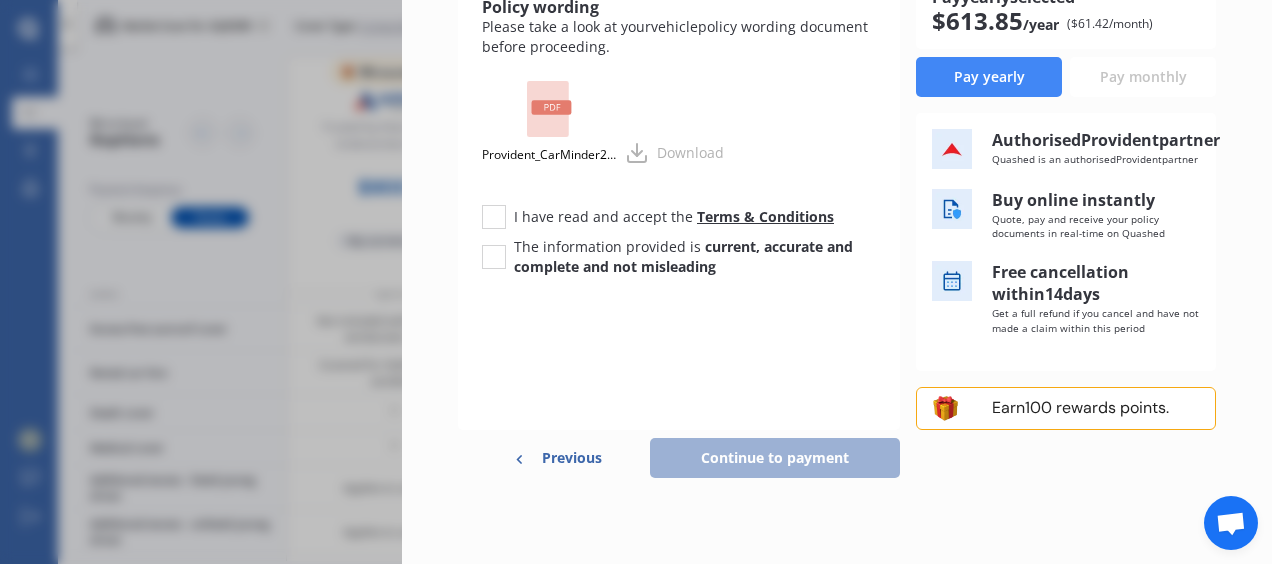 scroll, scrollTop: 266, scrollLeft: 0, axis: vertical 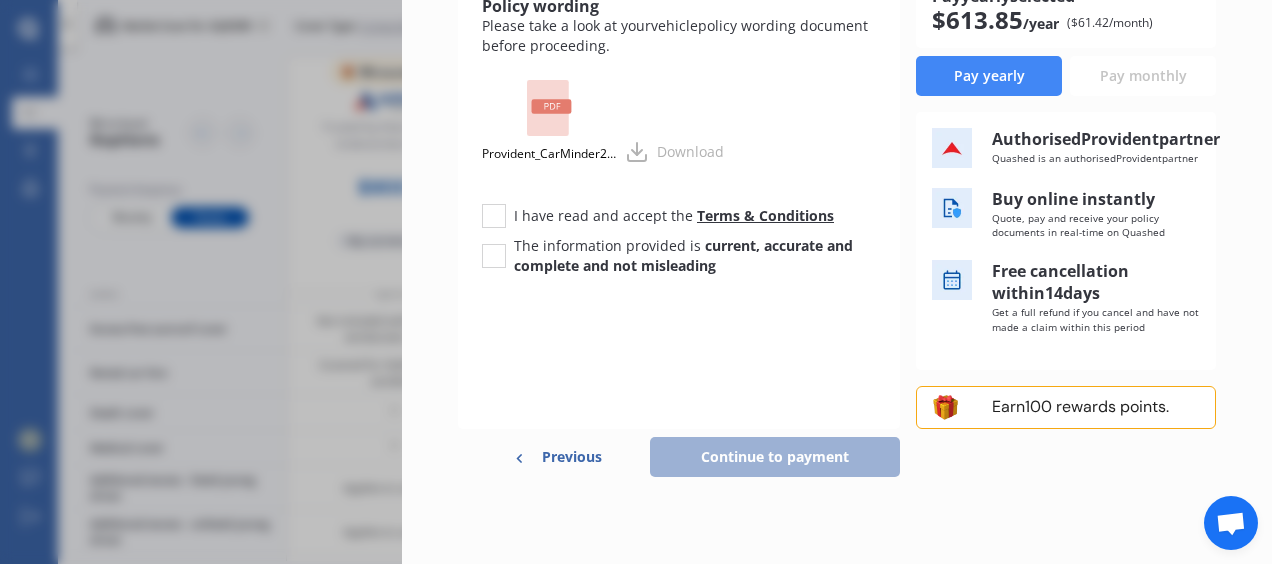 click on "Previous" at bounding box center [572, 457] 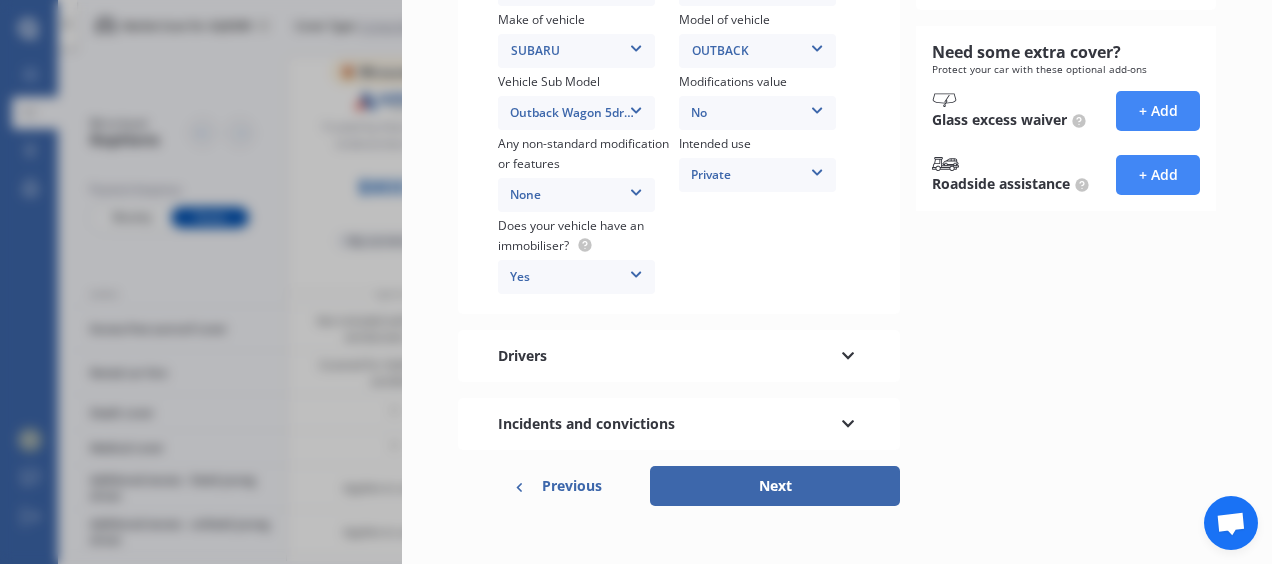scroll, scrollTop: 508, scrollLeft: 0, axis: vertical 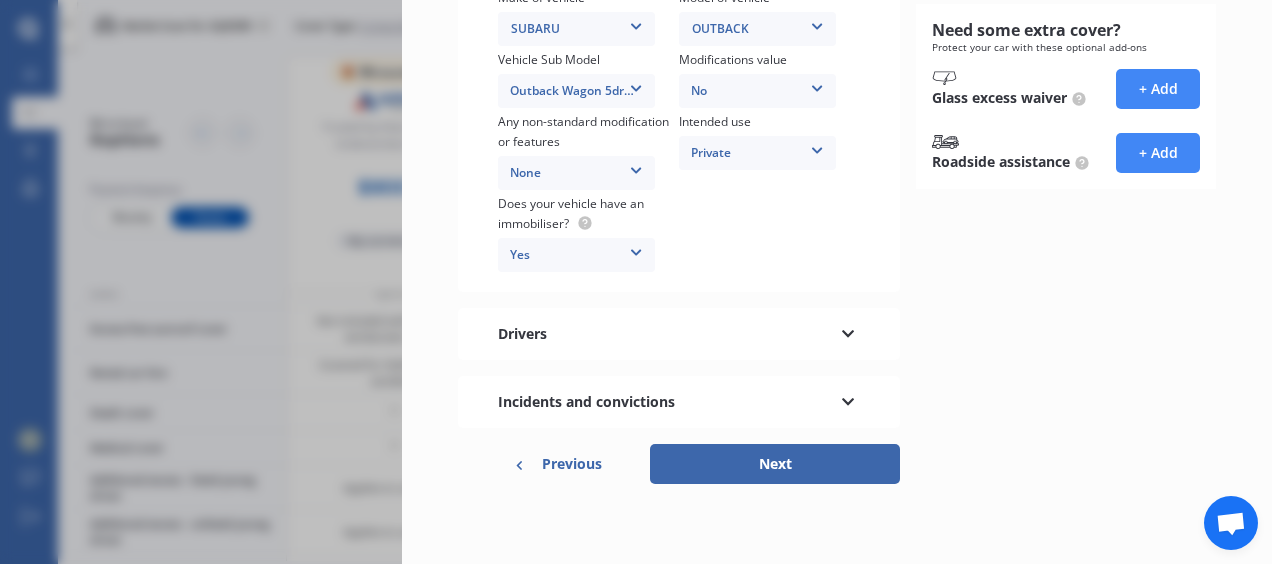 click at bounding box center (848, 331) 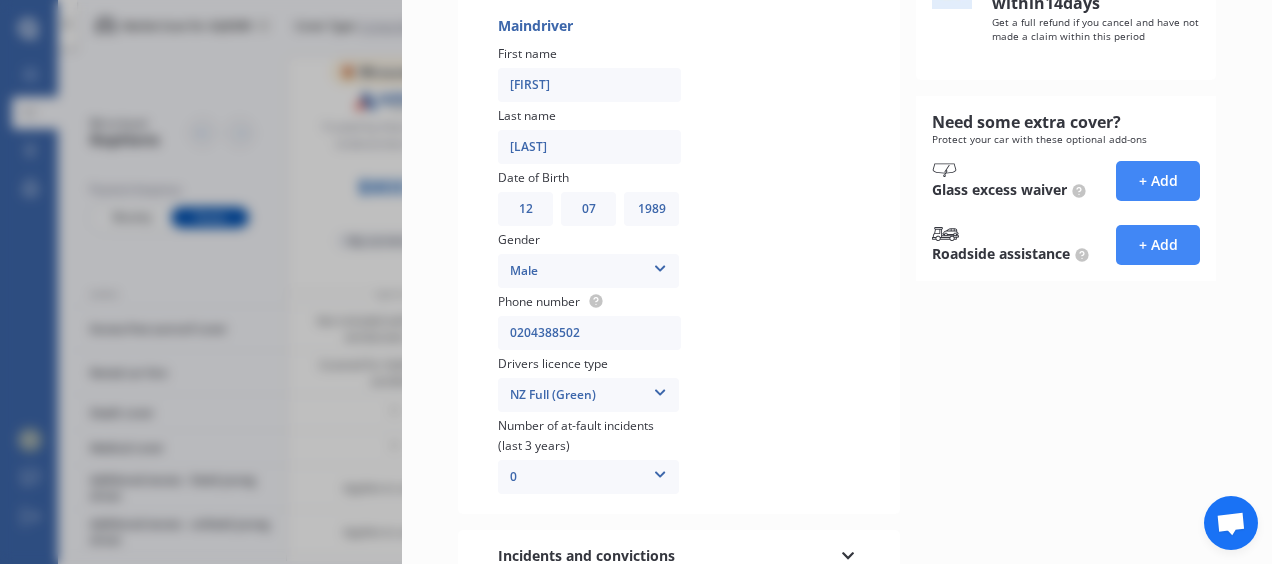 scroll, scrollTop: 570, scrollLeft: 0, axis: vertical 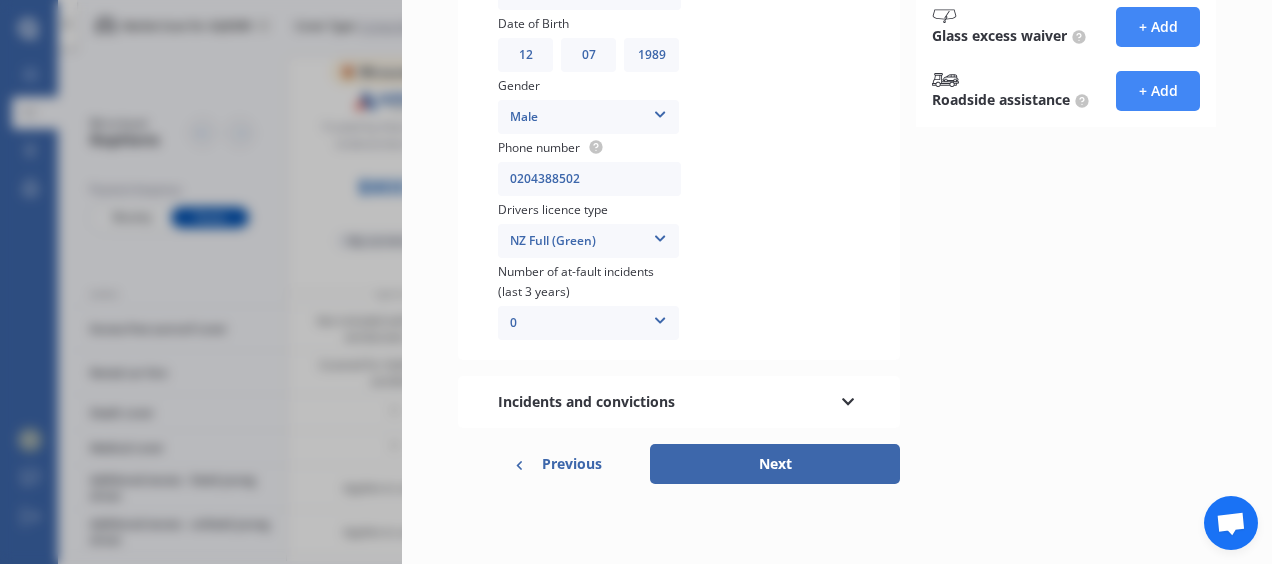 click at bounding box center [848, 399] 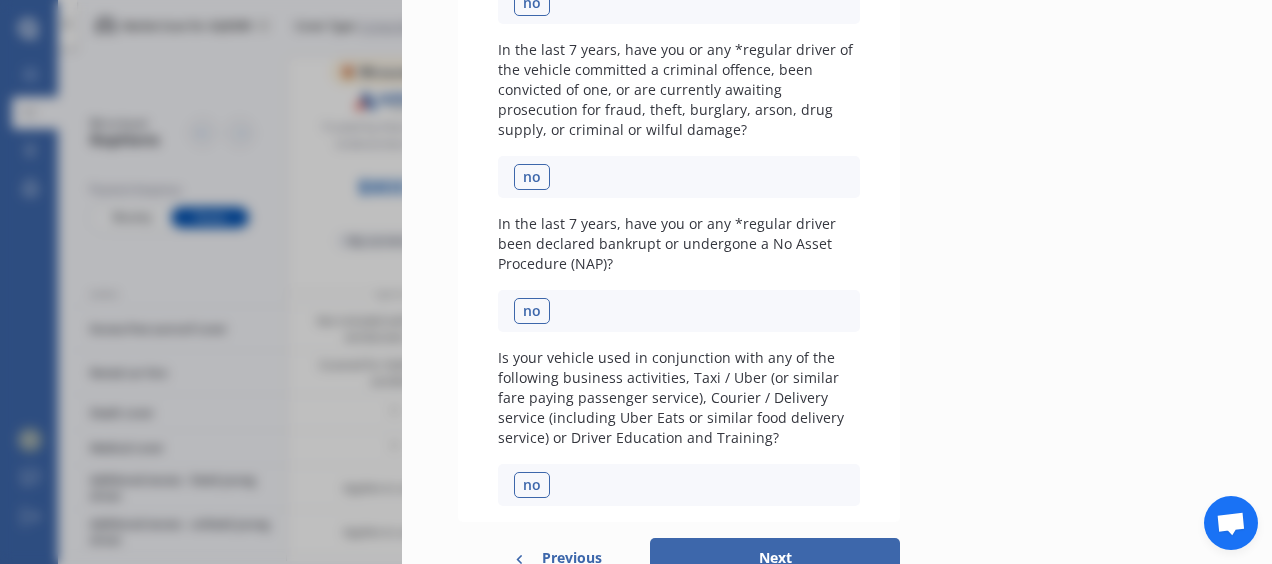 scroll, scrollTop: 824, scrollLeft: 0, axis: vertical 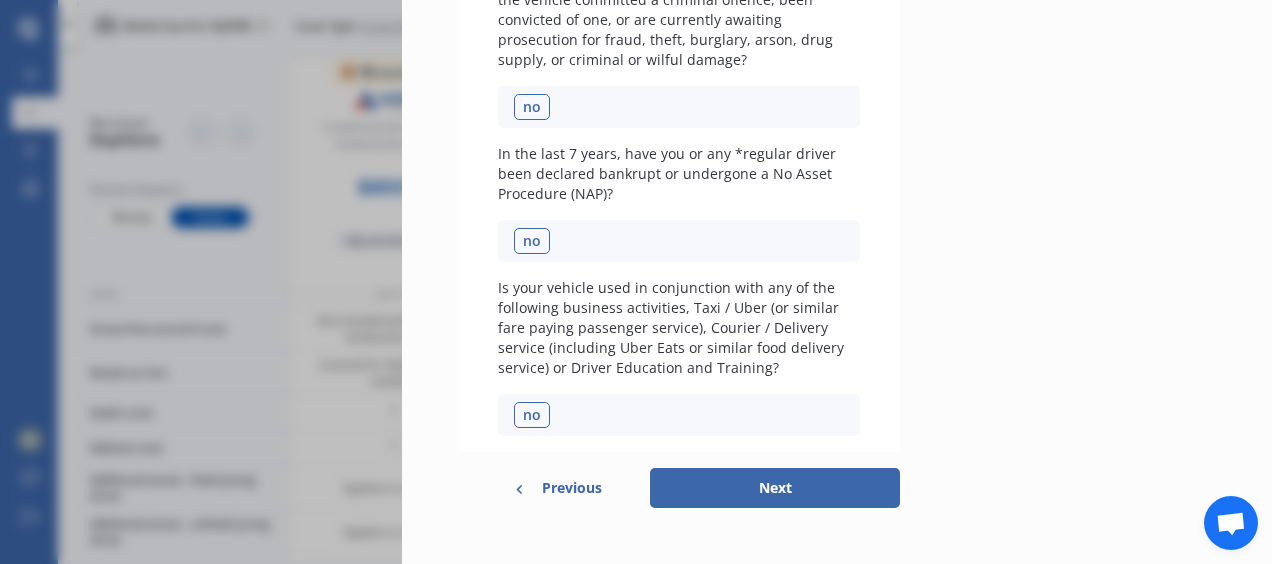 click on "Previous" at bounding box center [572, 488] 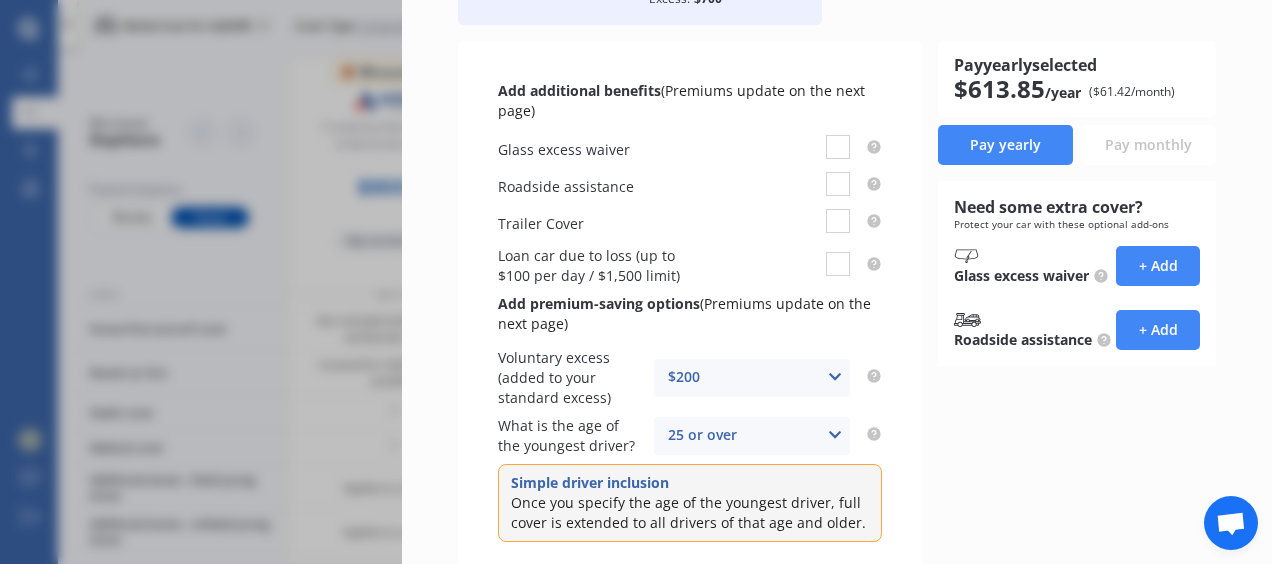 scroll, scrollTop: 349, scrollLeft: 0, axis: vertical 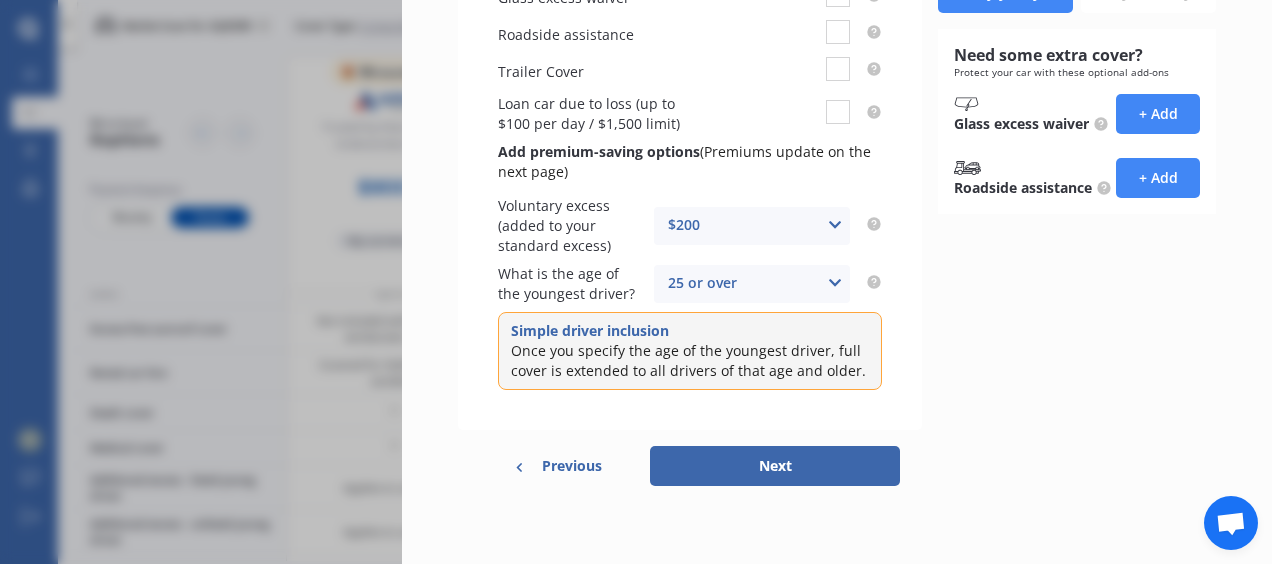 click on "Previous" at bounding box center [572, 466] 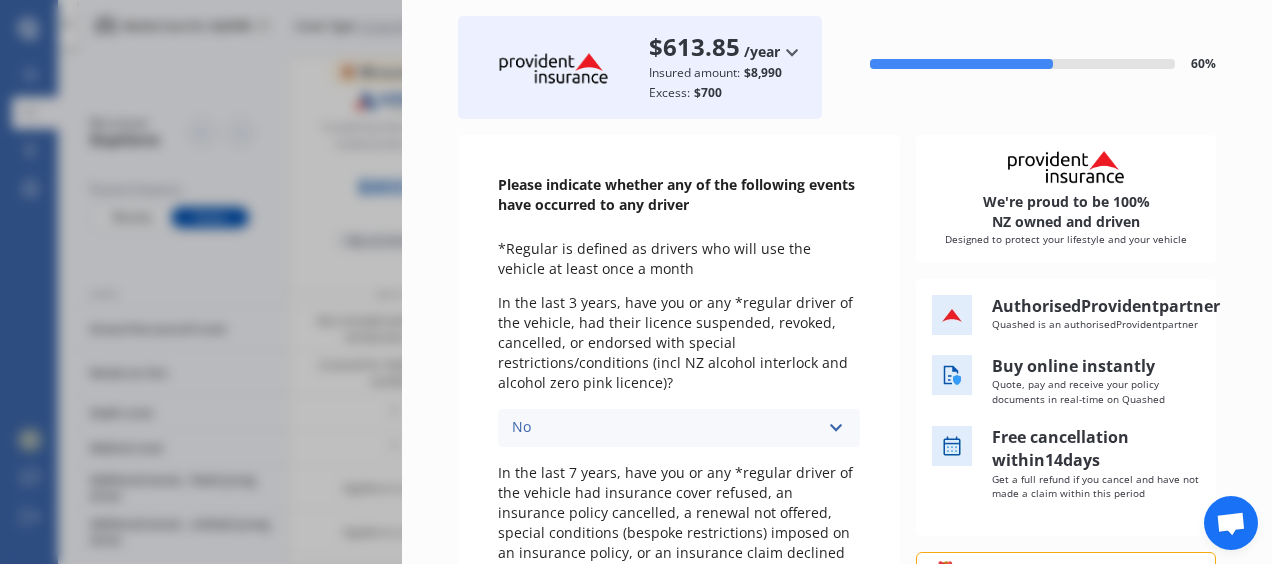 scroll, scrollTop: 722, scrollLeft: 0, axis: vertical 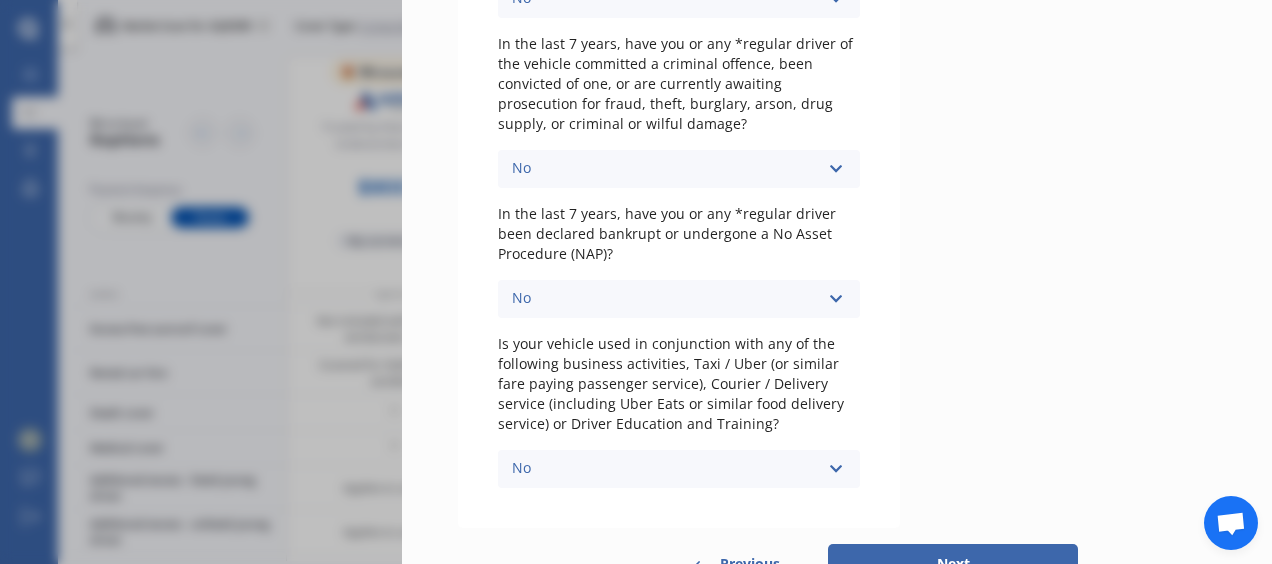 click on "Previous" at bounding box center (750, 564) 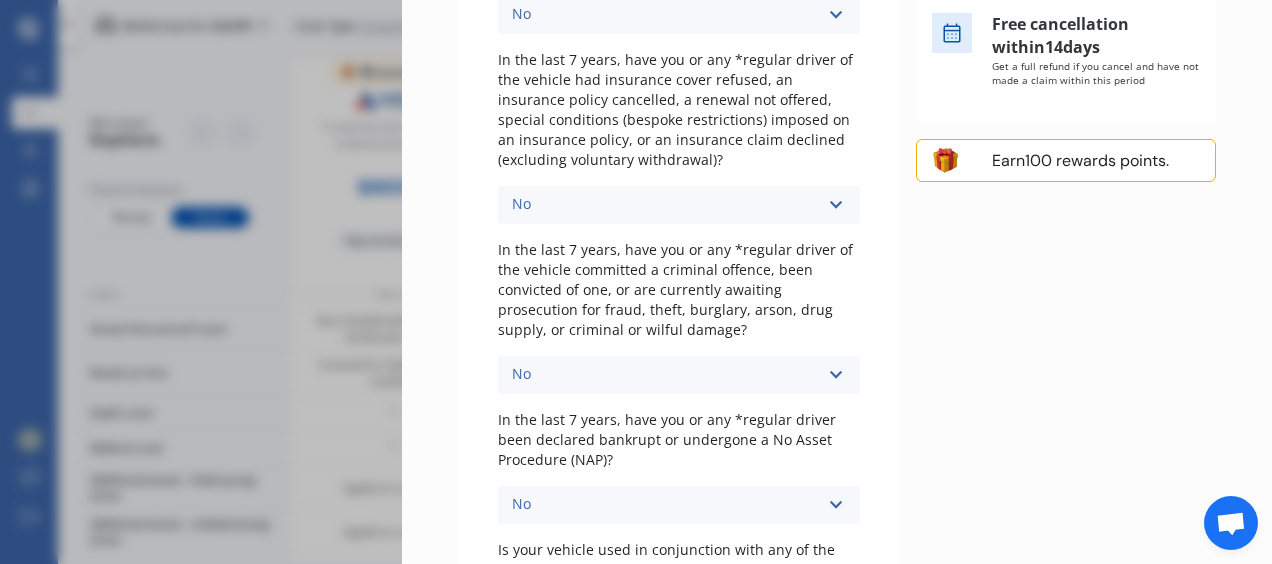 select on "12" 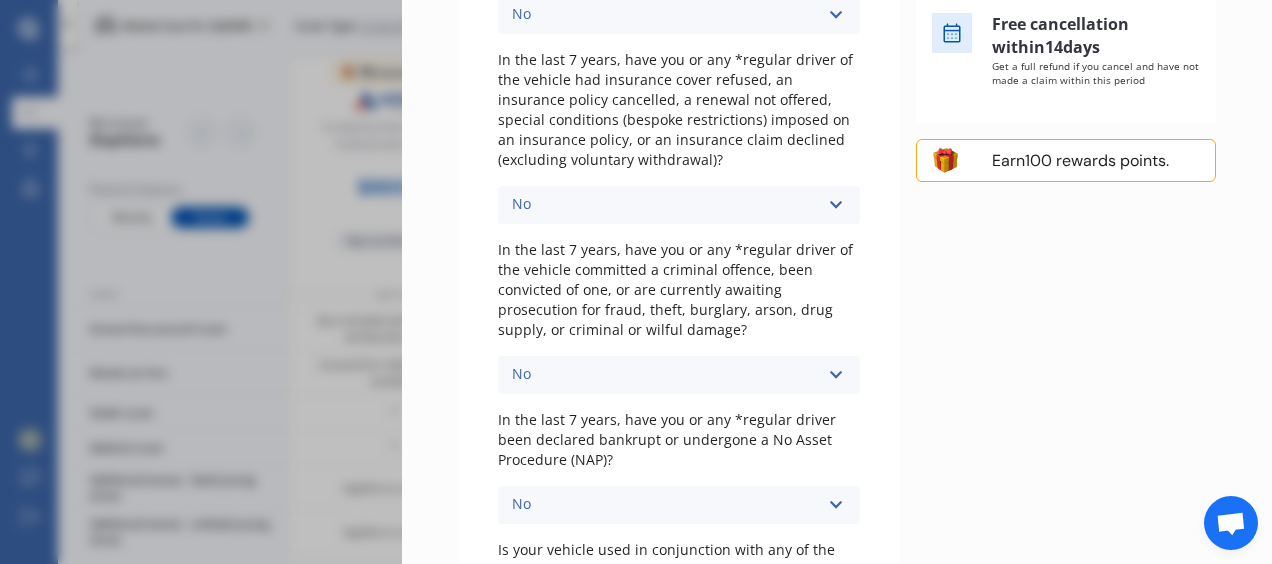 select on "1989" 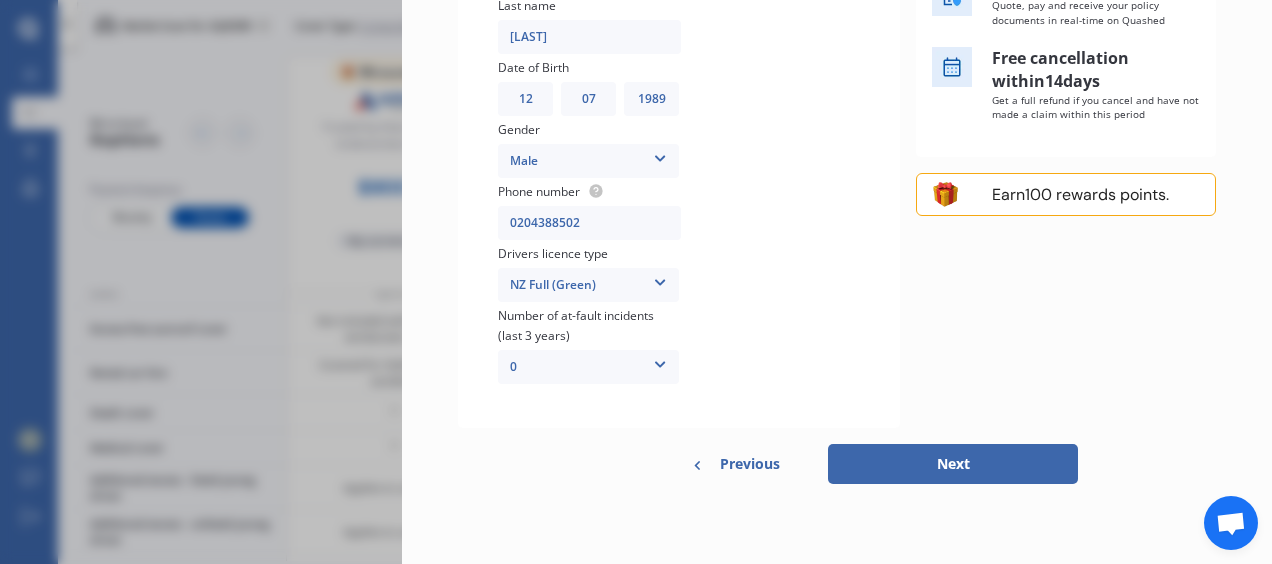 click on "Previous" at bounding box center [750, 464] 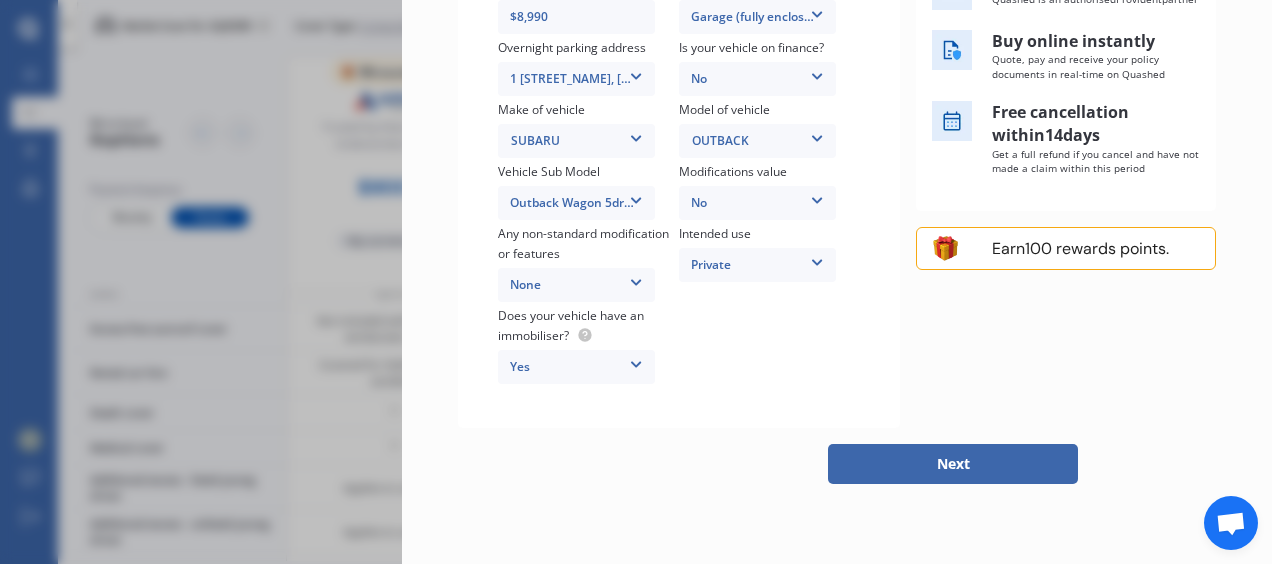 scroll, scrollTop: 460, scrollLeft: 0, axis: vertical 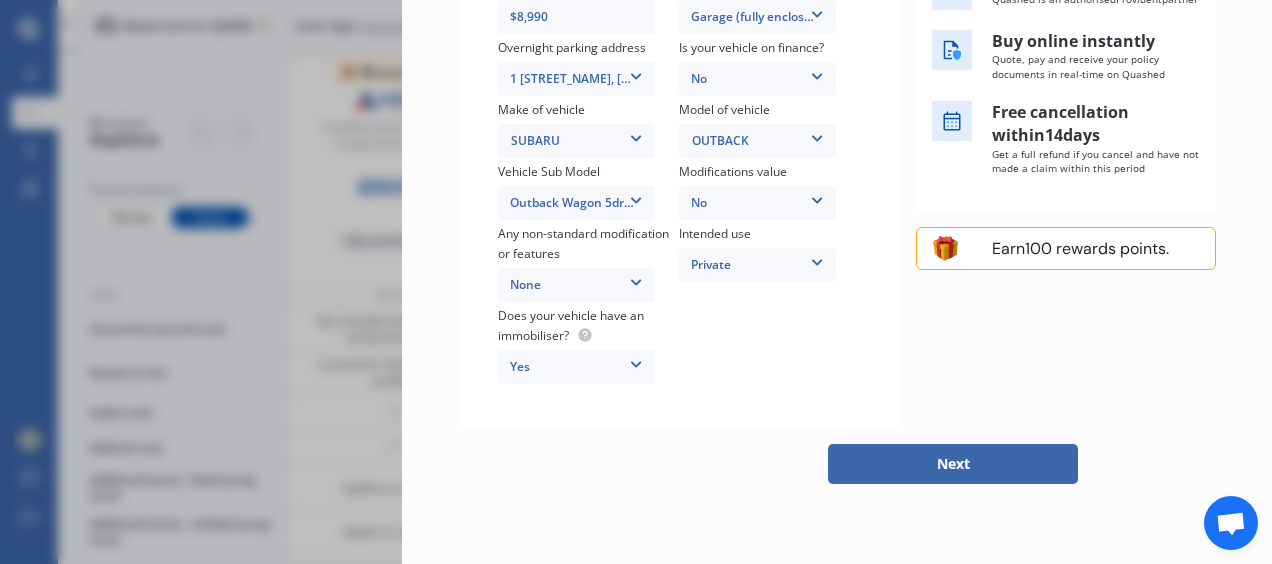 click on "Next" at bounding box center (953, 464) 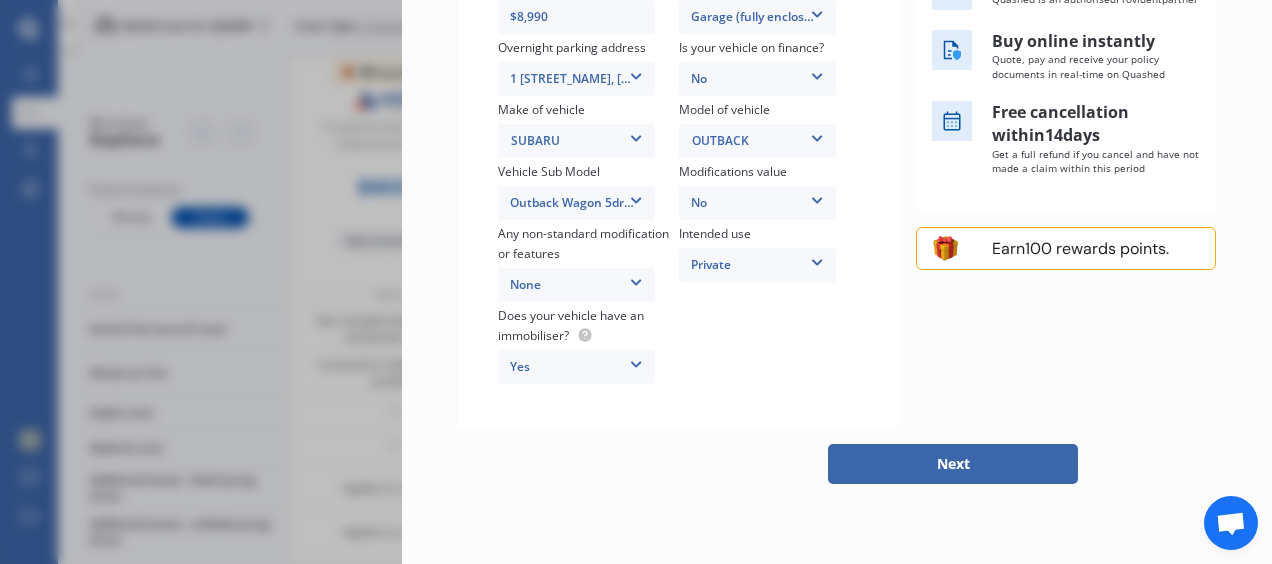 scroll, scrollTop: 505, scrollLeft: 0, axis: vertical 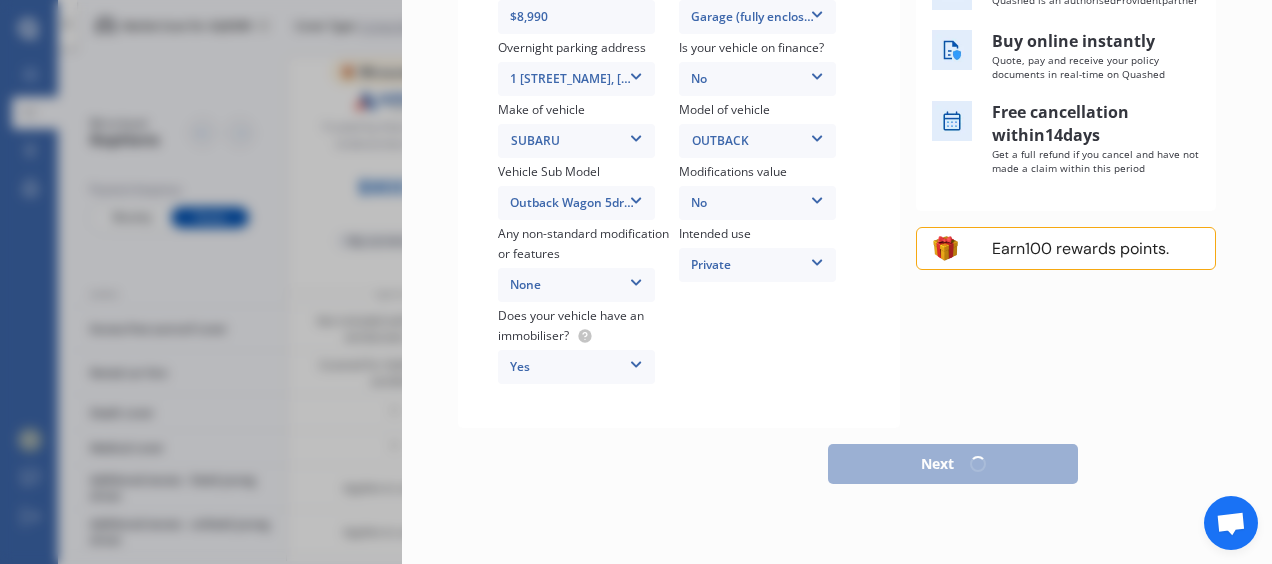 select on "12" 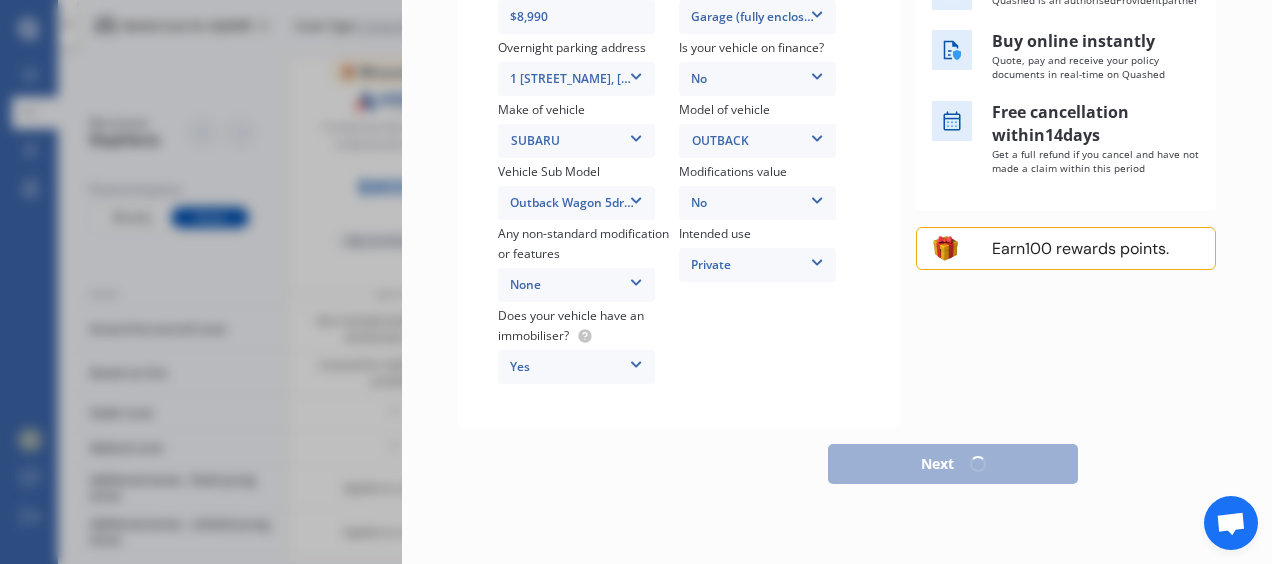 select on "1989" 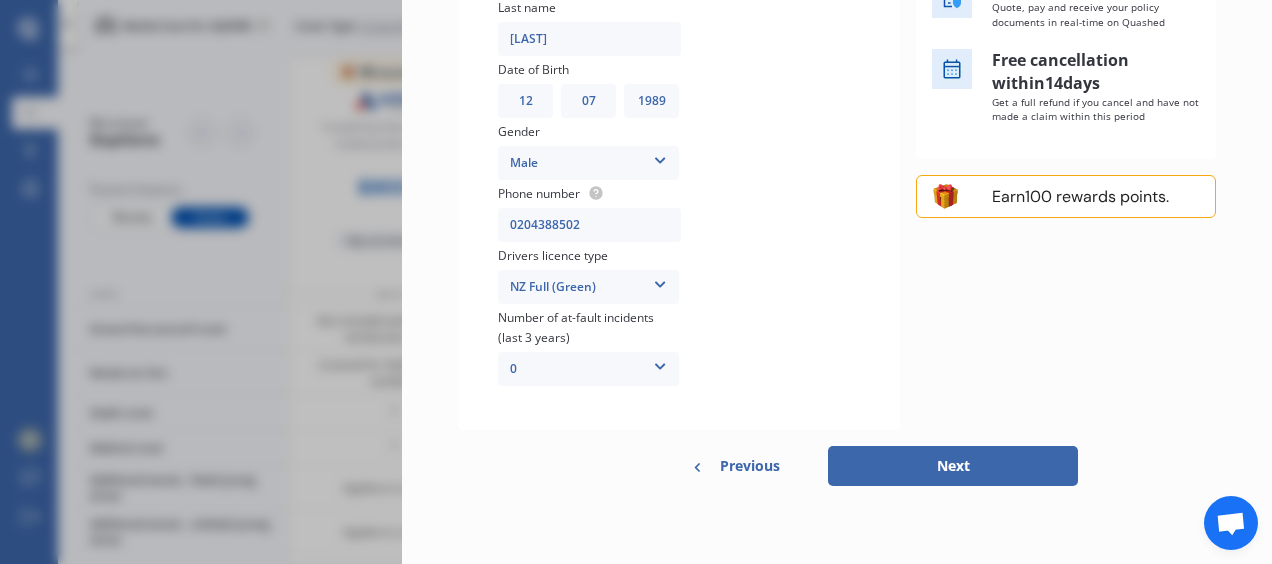 scroll, scrollTop: 496, scrollLeft: 0, axis: vertical 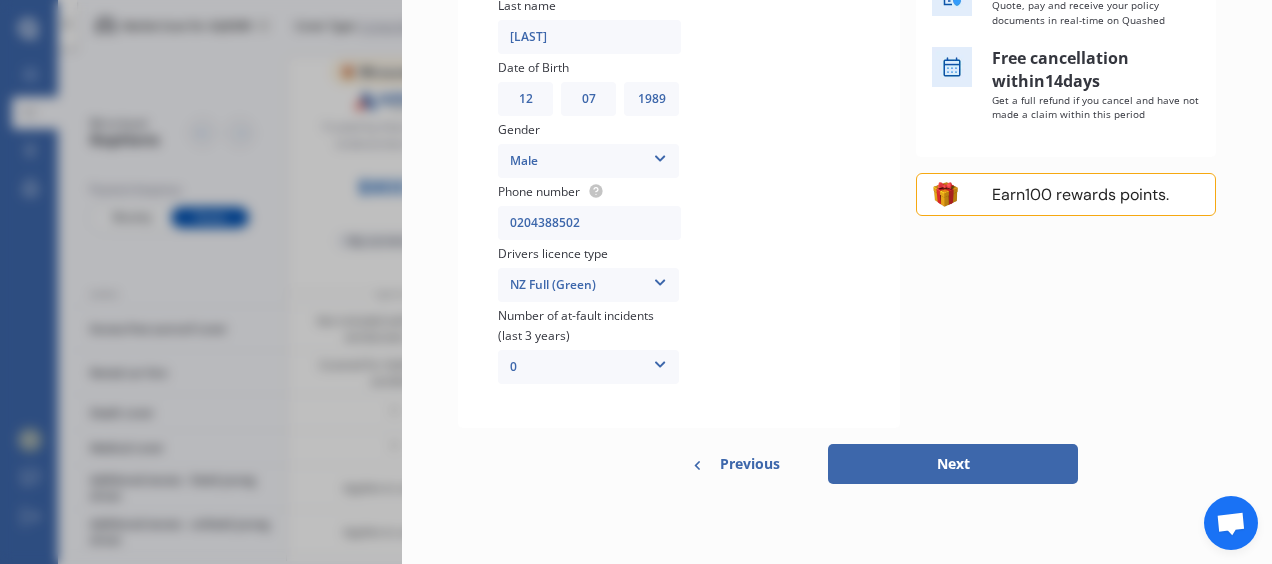 click on "Next" at bounding box center (953, 464) 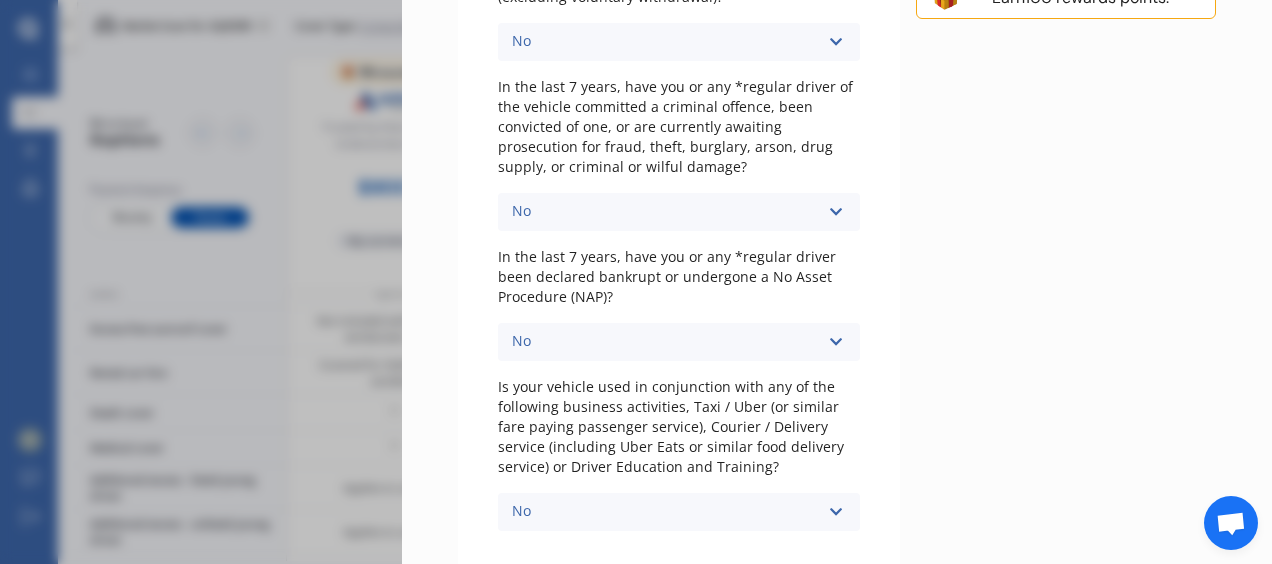scroll, scrollTop: 722, scrollLeft: 0, axis: vertical 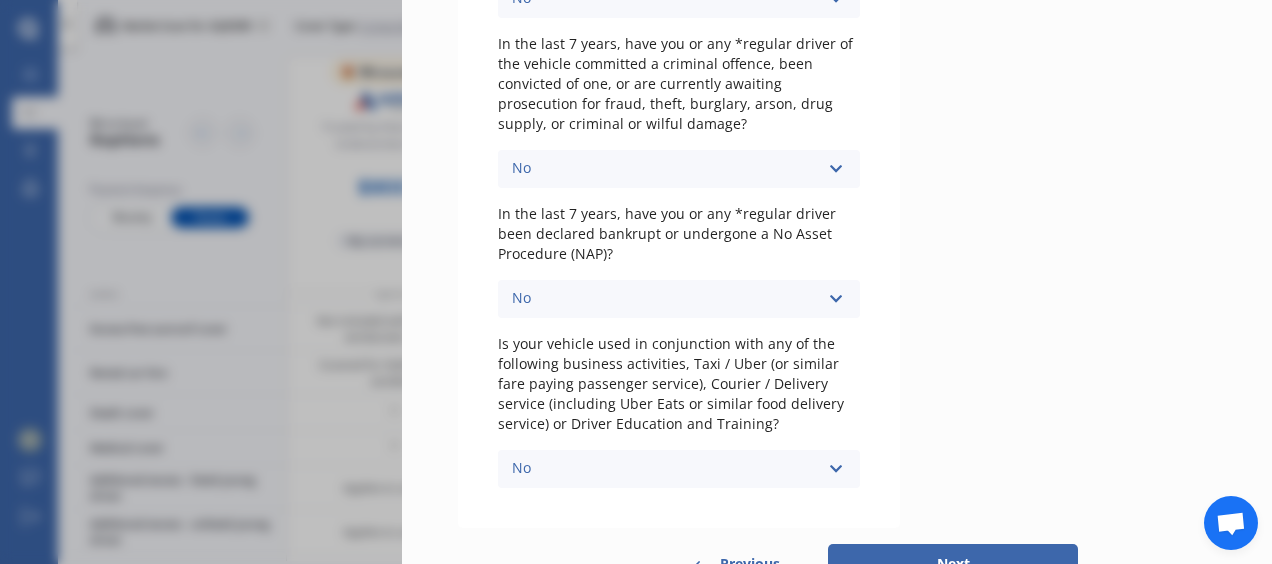 click on "Next" at bounding box center [953, 564] 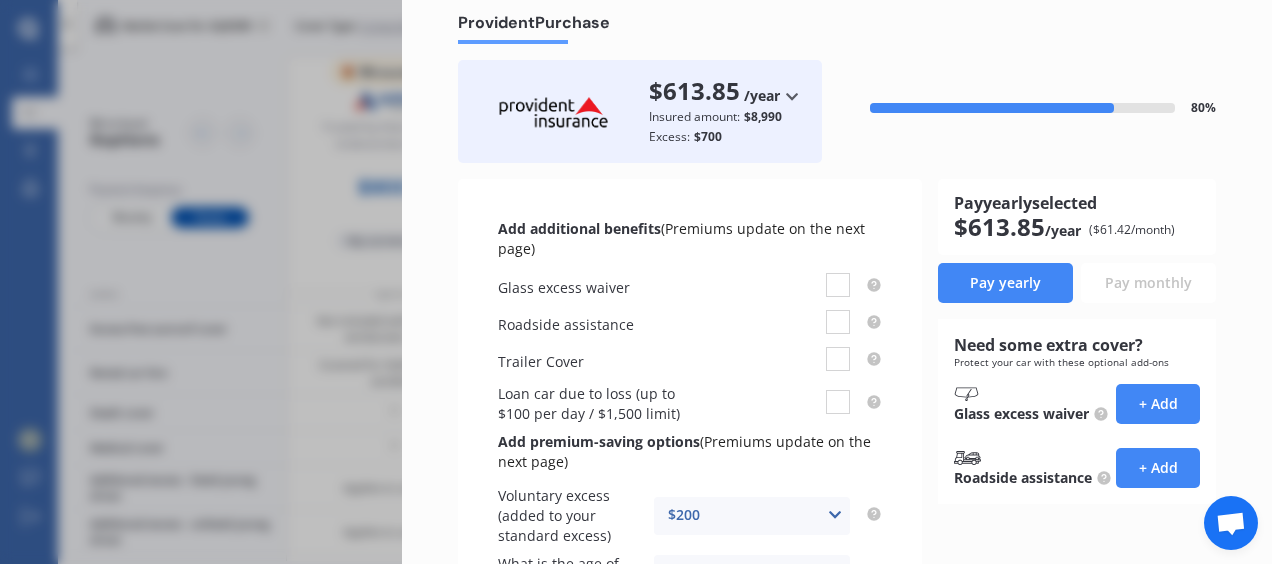 scroll, scrollTop: 72, scrollLeft: 0, axis: vertical 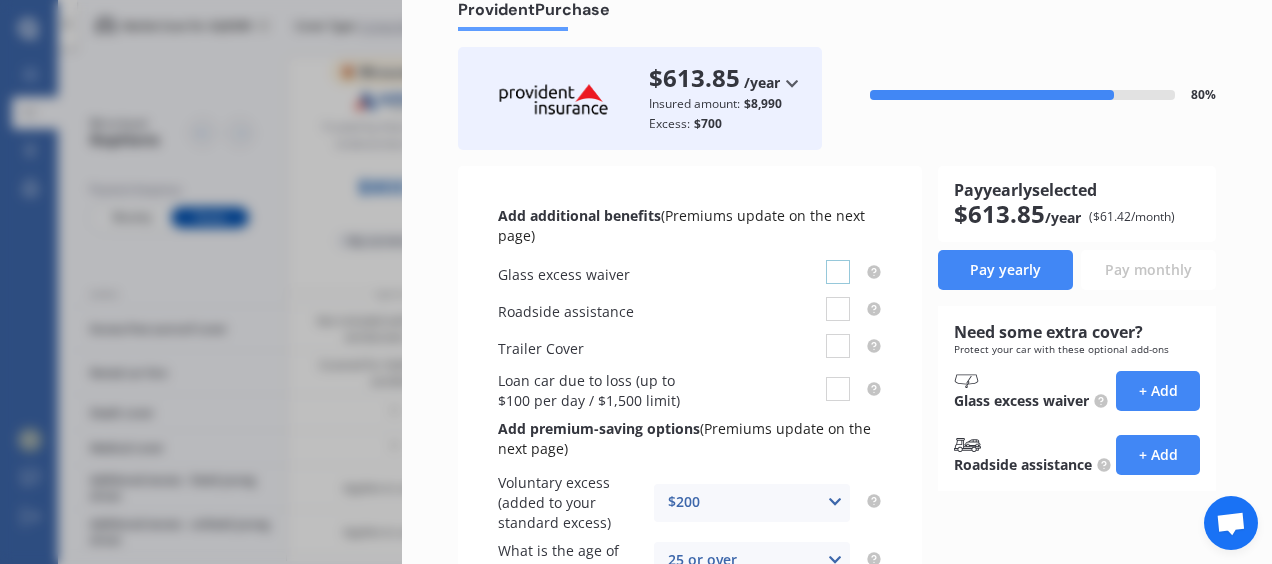 click at bounding box center (838, 260) 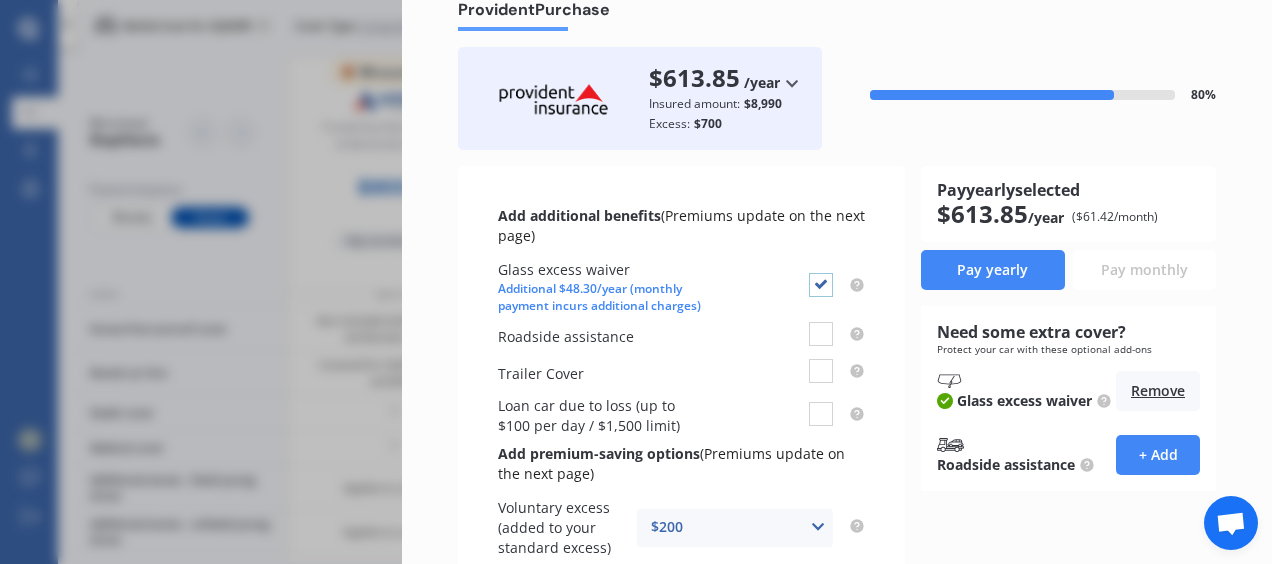 click at bounding box center [821, 273] 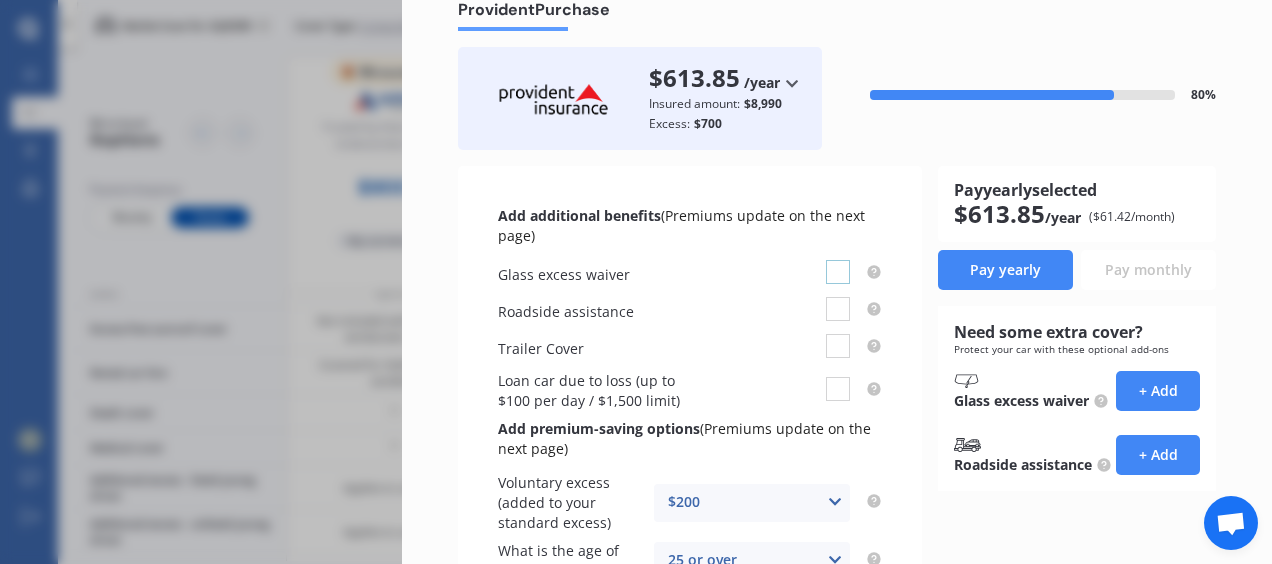 click at bounding box center (838, 260) 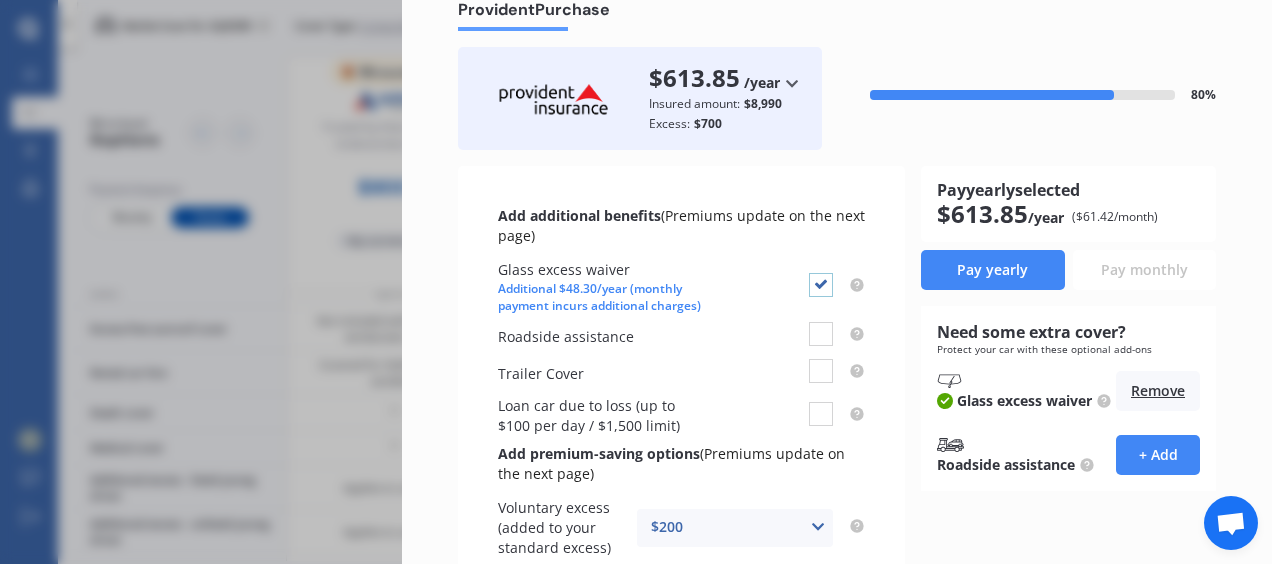 click at bounding box center [821, 273] 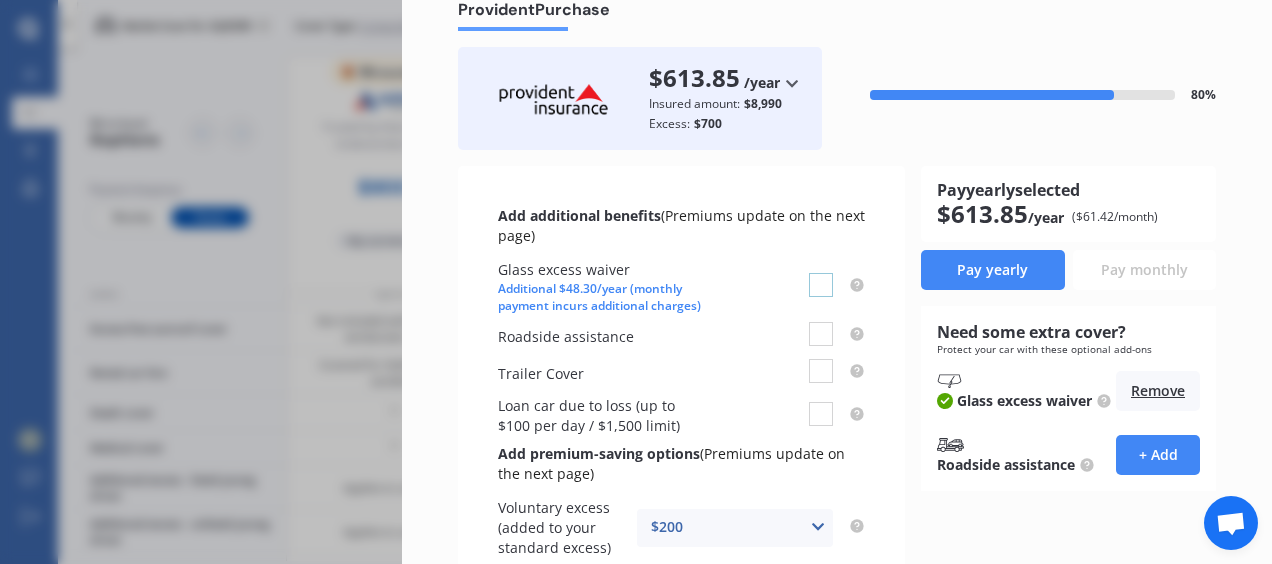 checkbox on "false" 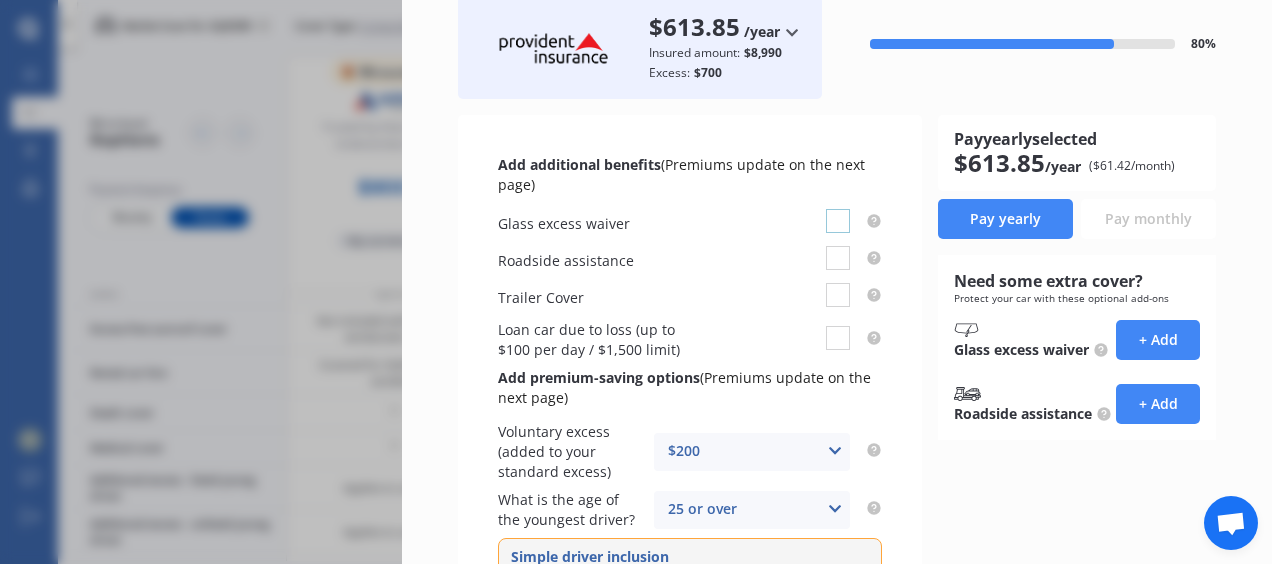 scroll, scrollTop: 124, scrollLeft: 0, axis: vertical 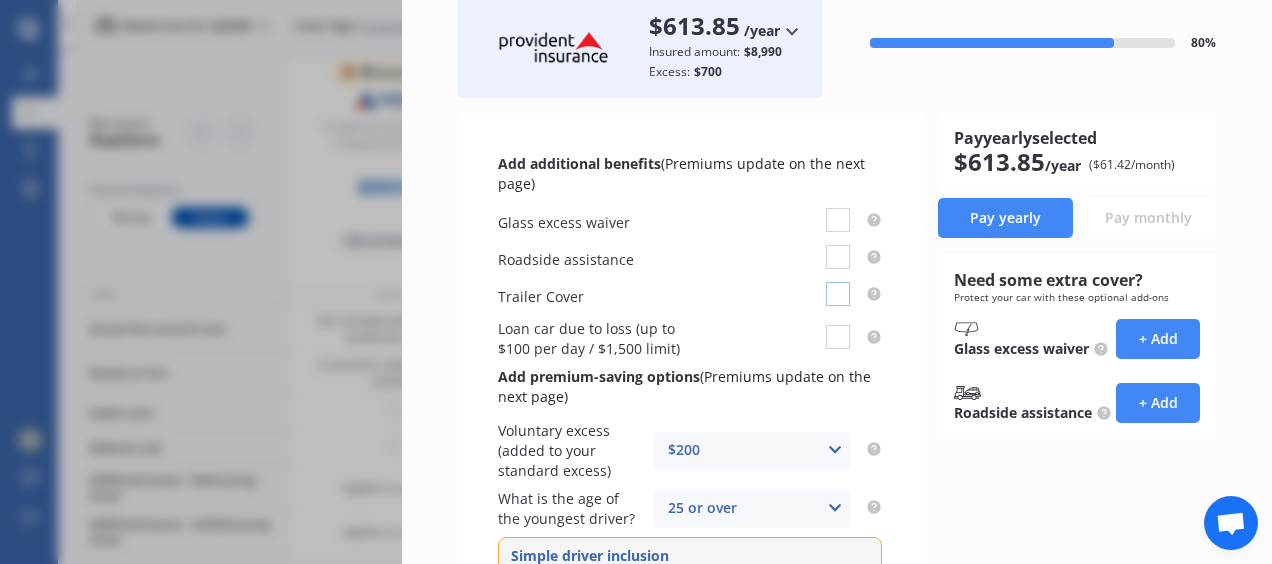 click at bounding box center [838, 282] 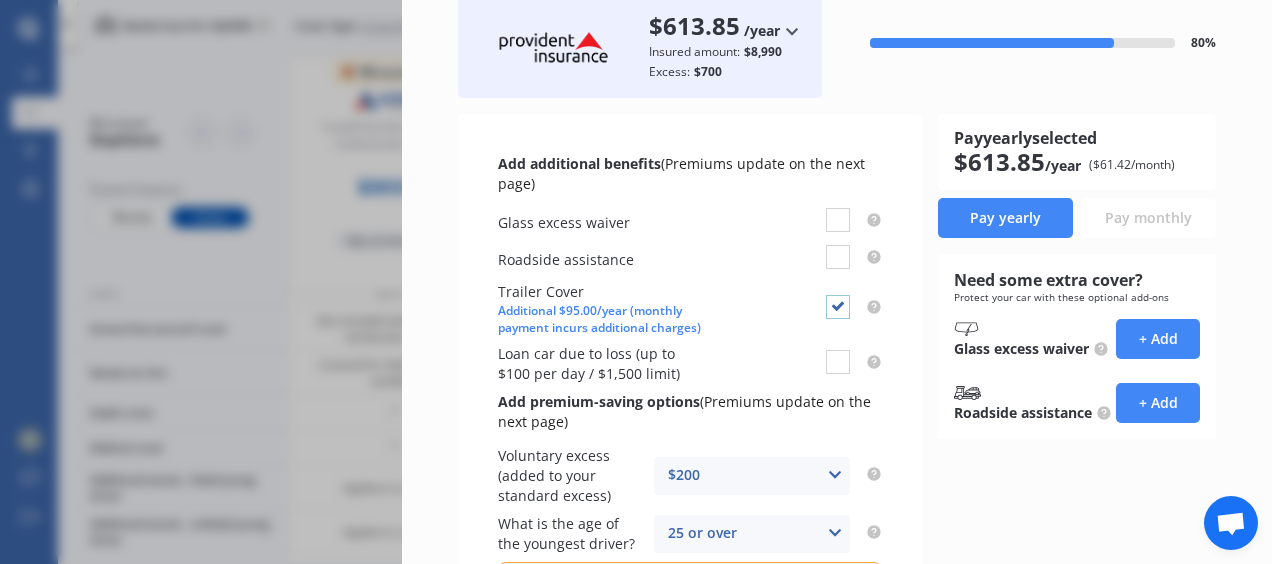 click at bounding box center (838, 295) 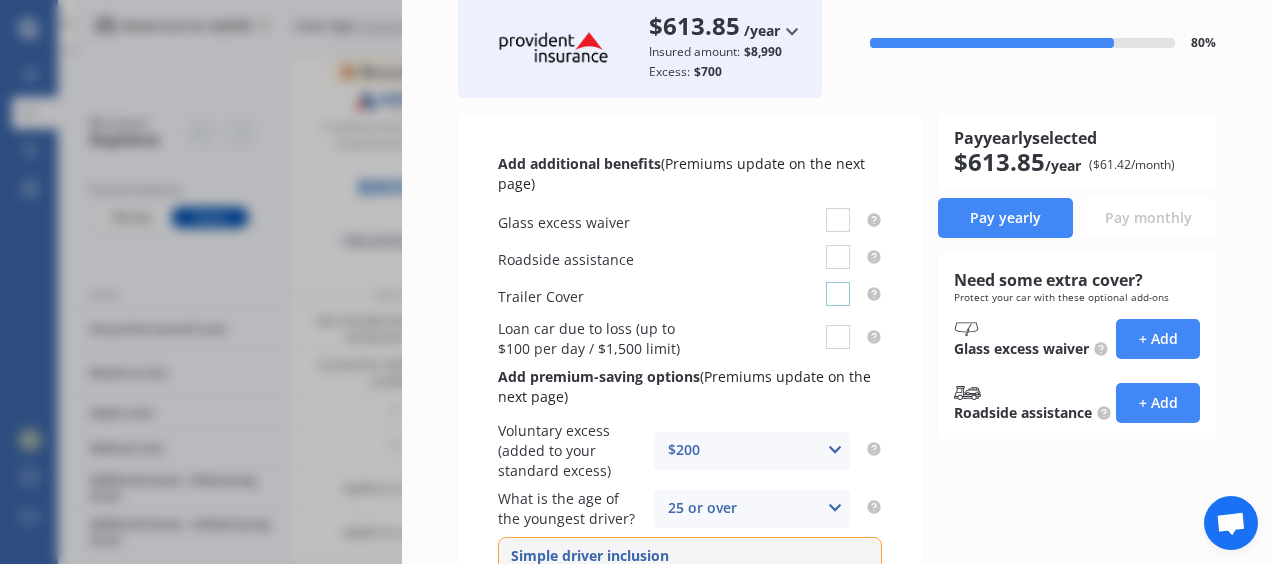 click at bounding box center (838, 282) 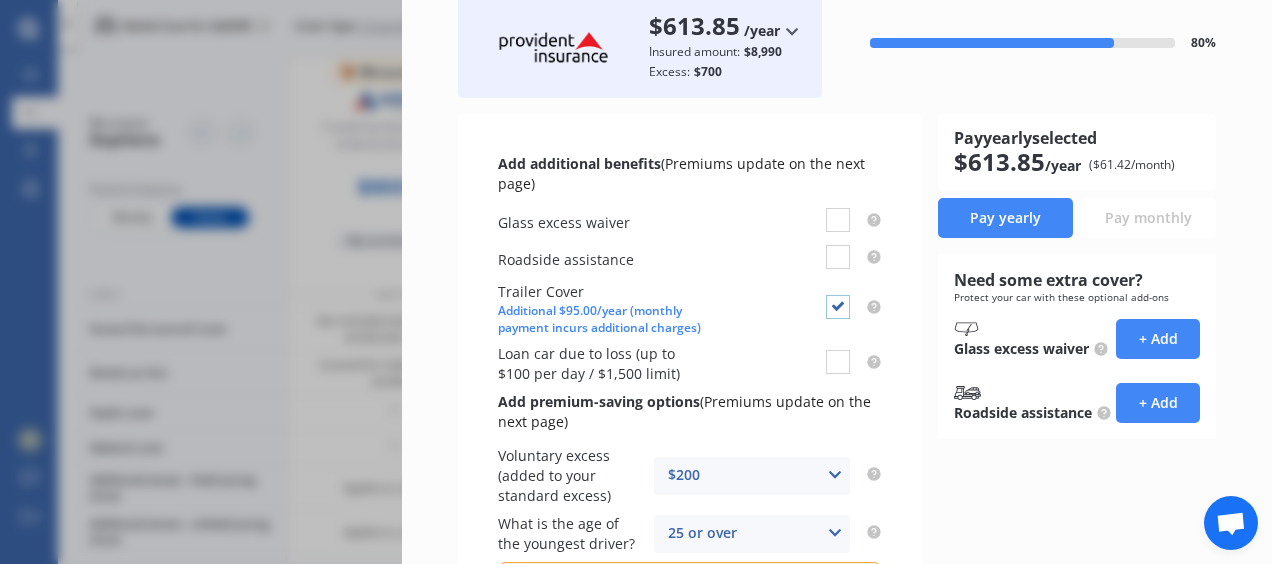 click at bounding box center (838, 295) 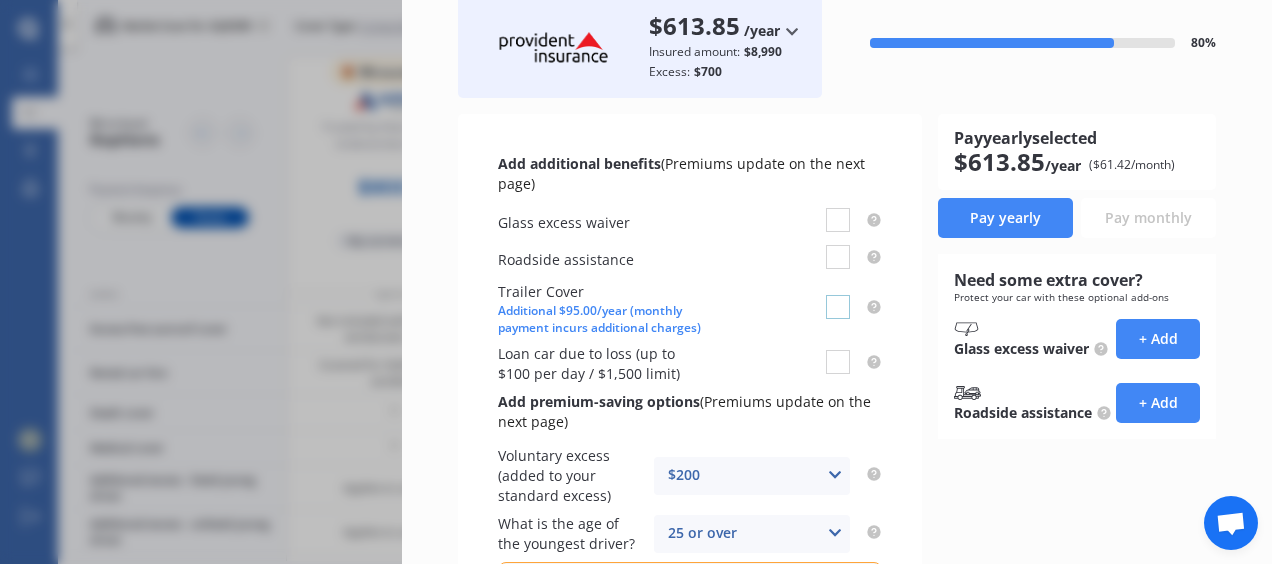 checkbox on "false" 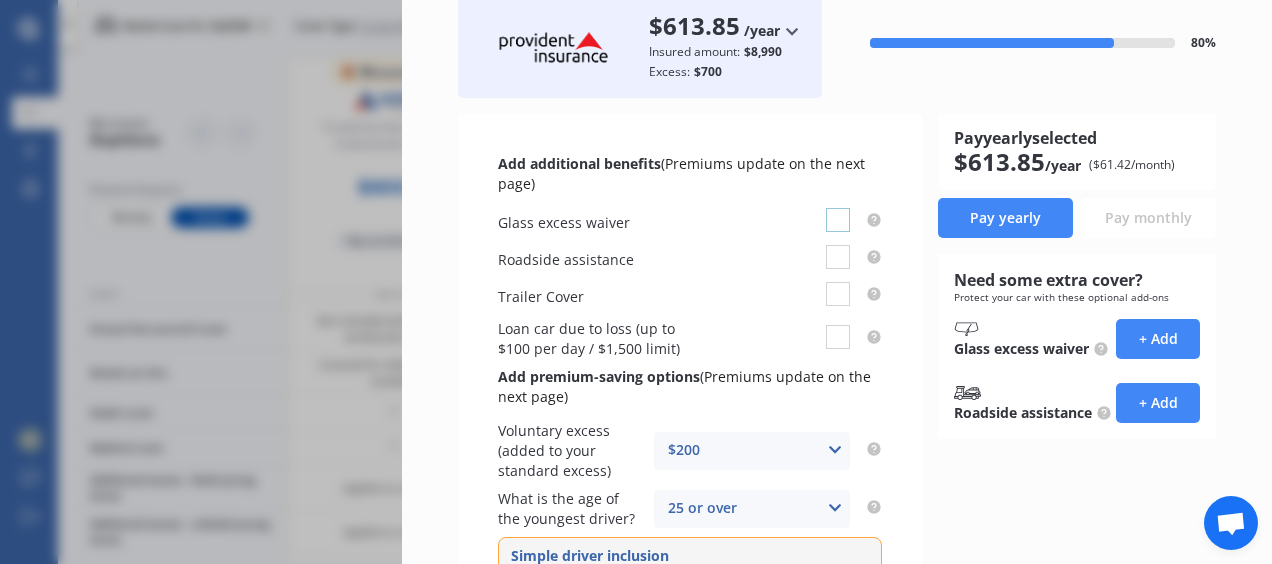 click at bounding box center [838, 208] 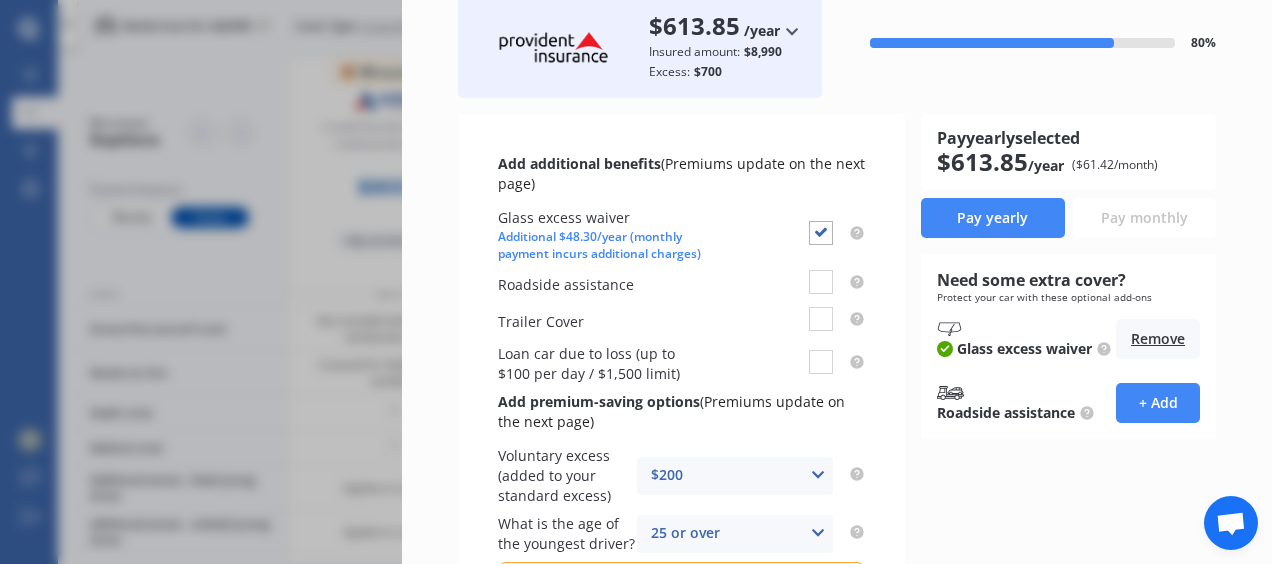 click on "Glass excess waiver  Additional $48.30/year (monthly payment incurs additional charges)" at bounding box center [681, 235] 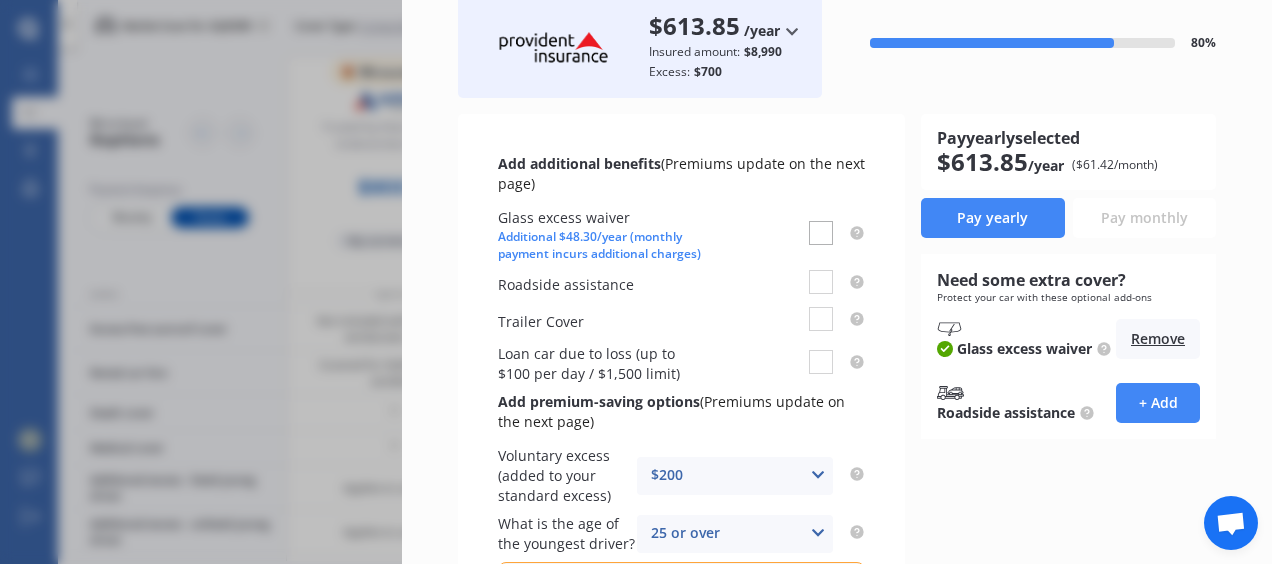 checkbox on "false" 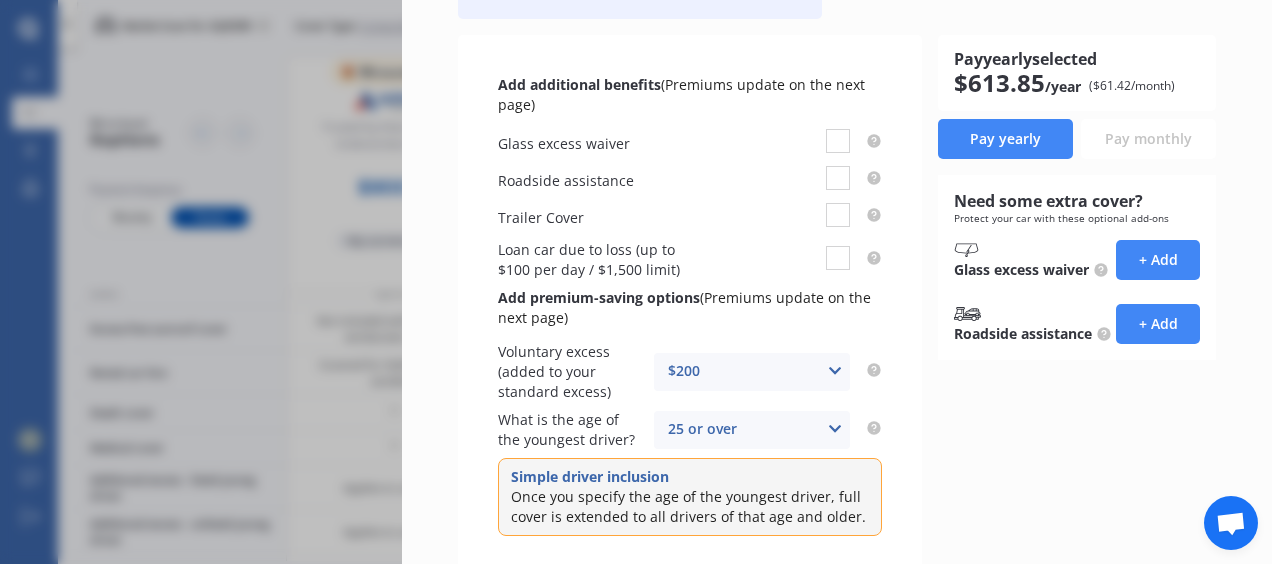 scroll, scrollTop: 206, scrollLeft: 0, axis: vertical 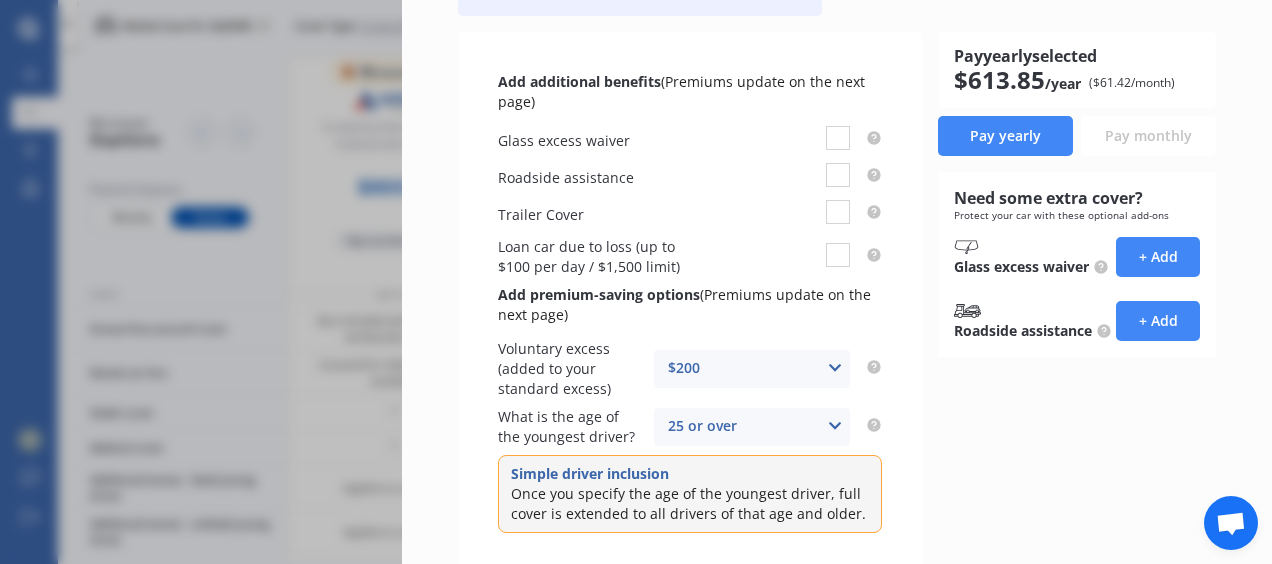 click at bounding box center [835, 368] 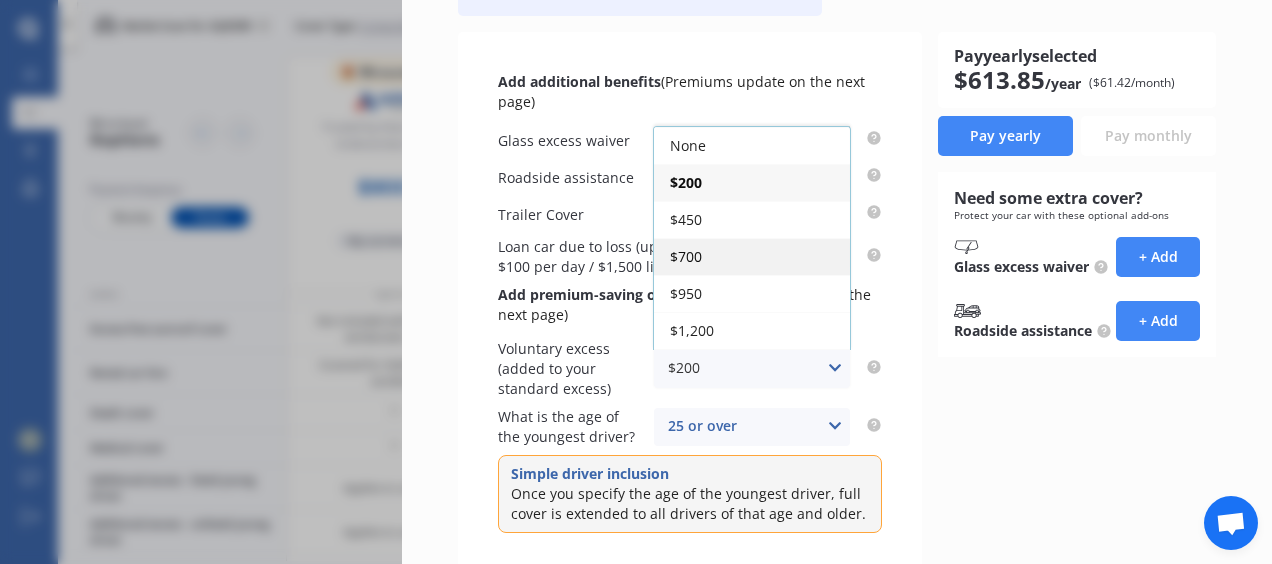 scroll, scrollTop: 32, scrollLeft: 0, axis: vertical 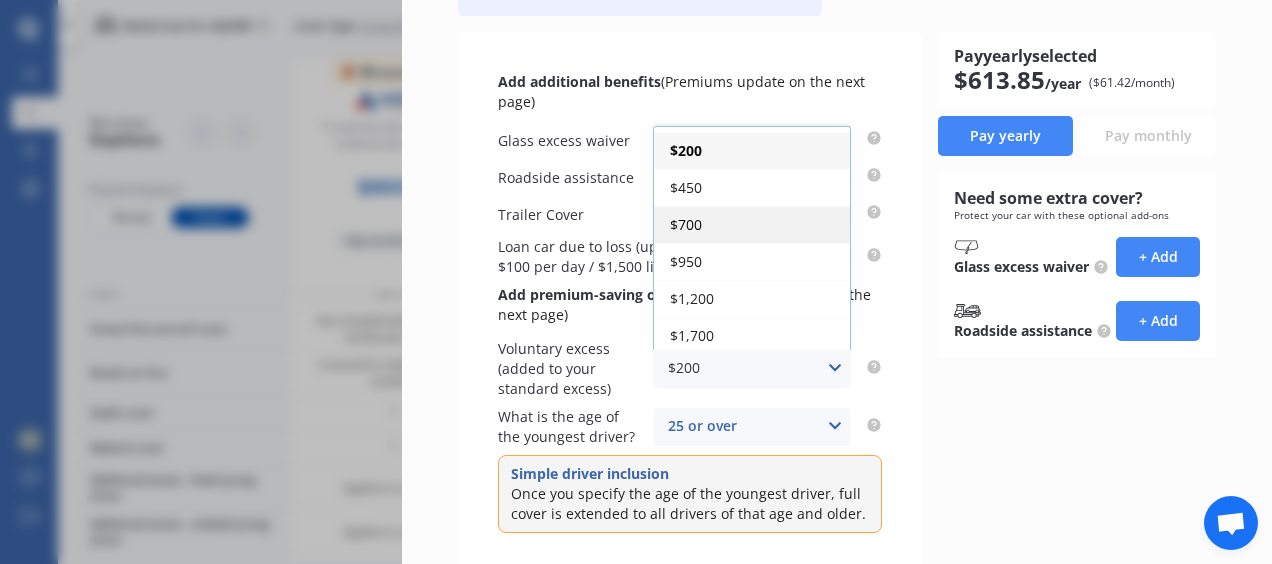 click on "$950" at bounding box center [752, 261] 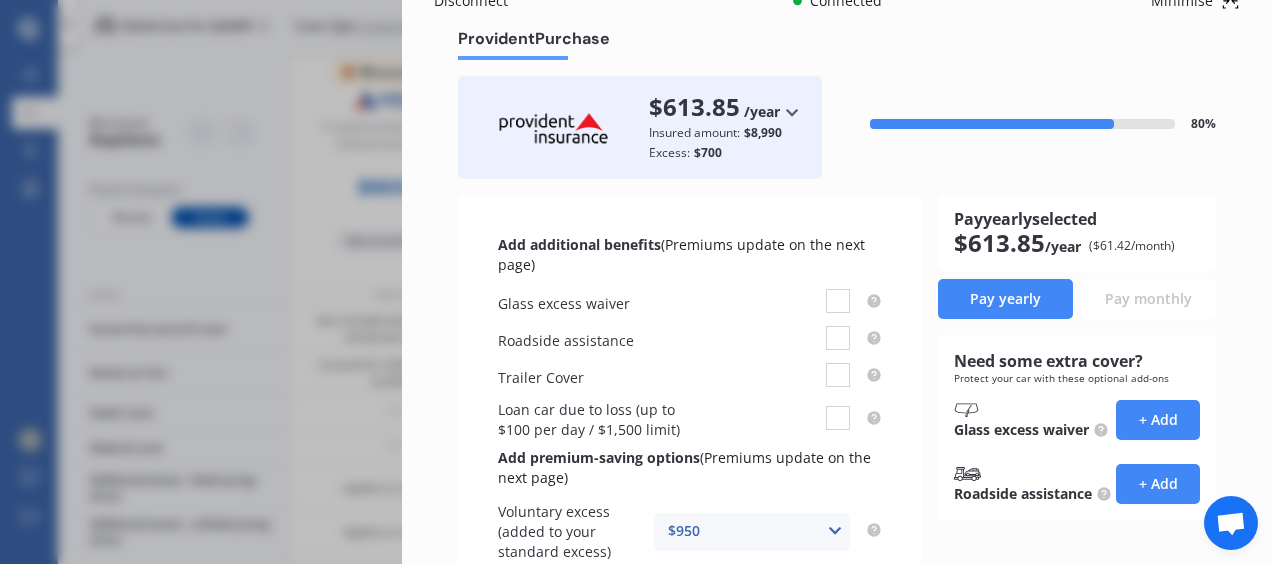scroll, scrollTop: 105, scrollLeft: 0, axis: vertical 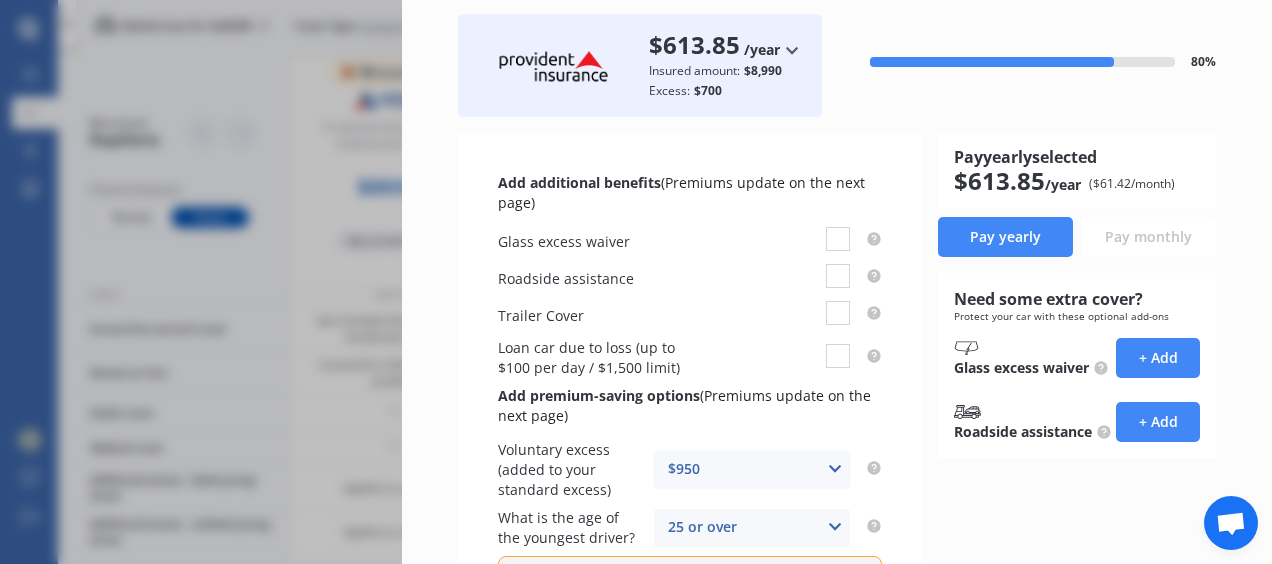 click on "$950 None $200 $450 $700 $950 $1,200 $1,700" at bounding box center [752, 470] 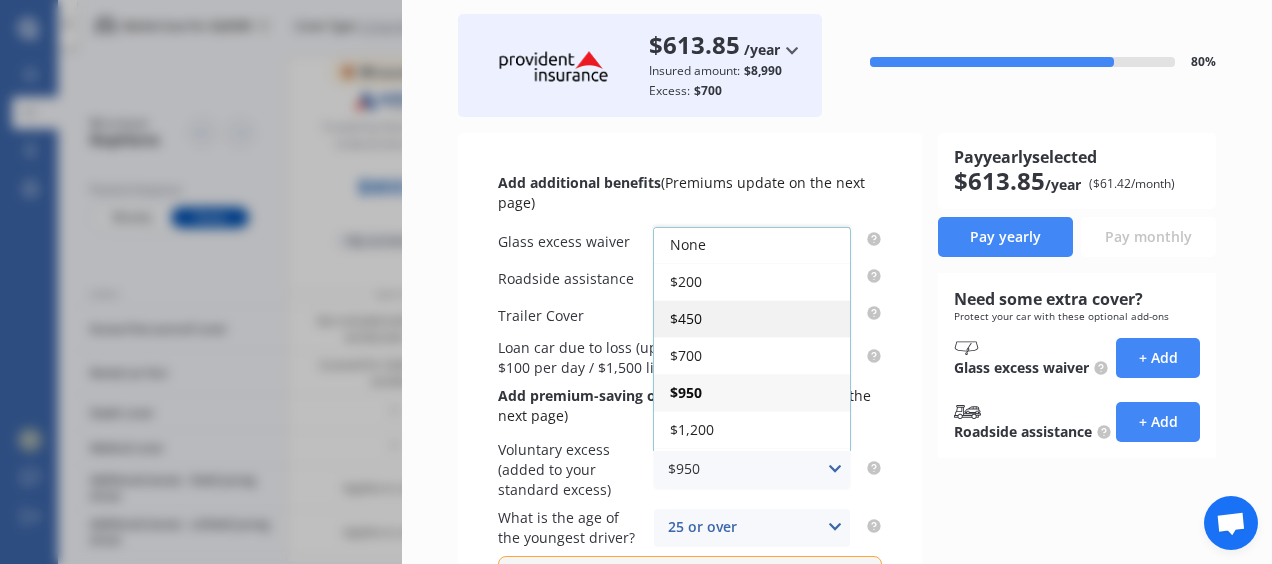scroll, scrollTop: 0, scrollLeft: 0, axis: both 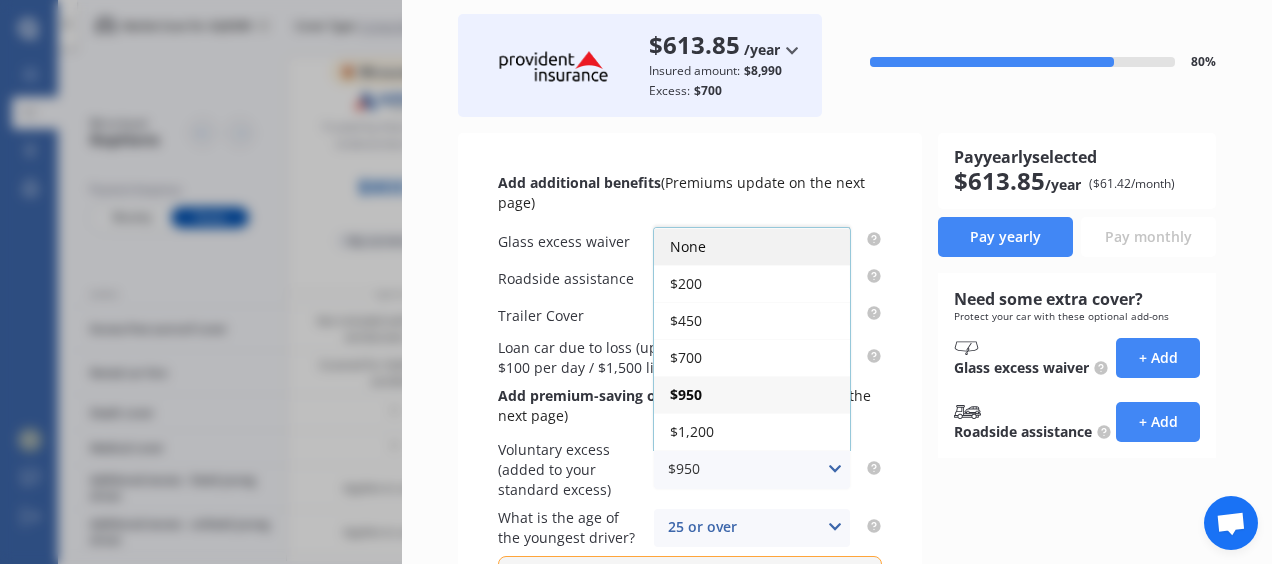click on "None" at bounding box center [752, 246] 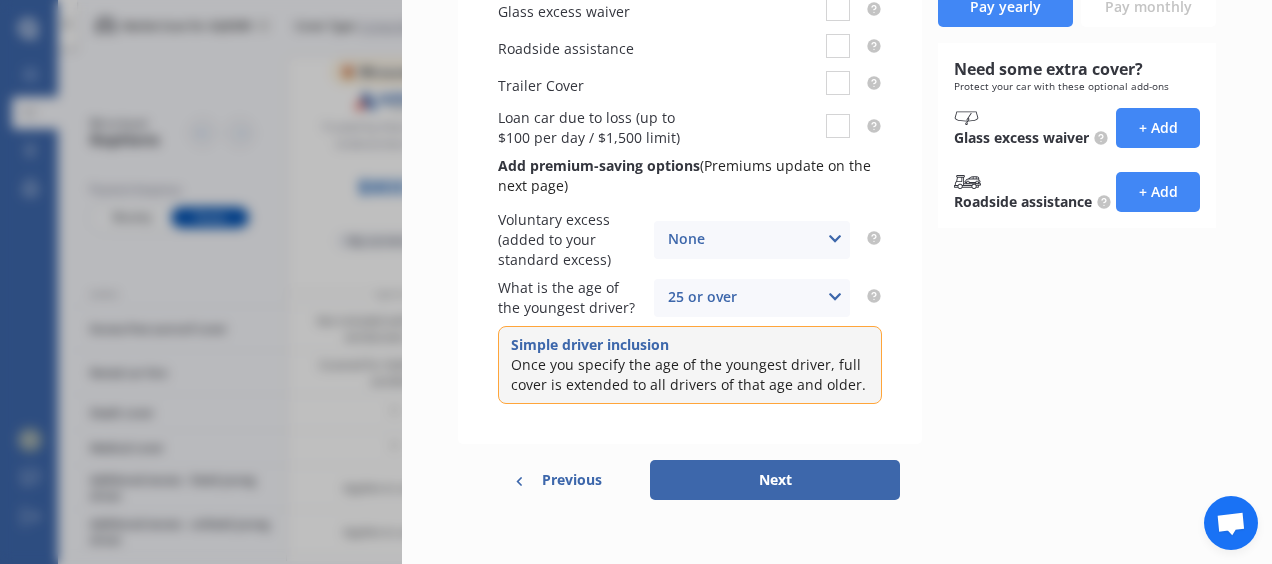 scroll, scrollTop: 340, scrollLeft: 0, axis: vertical 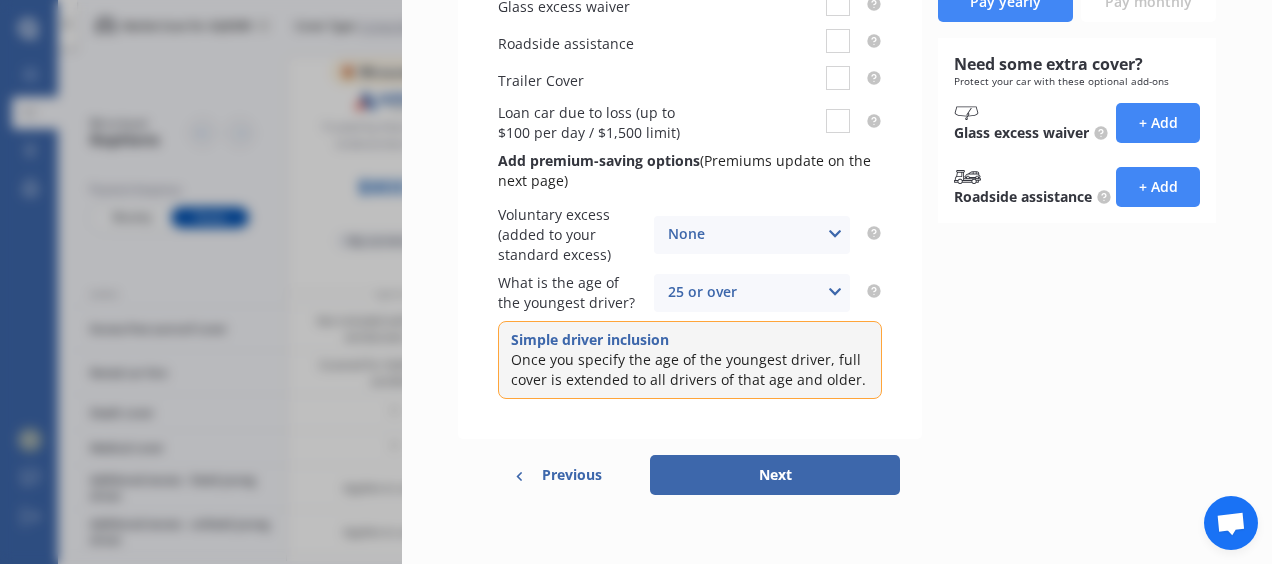 click on "Next" at bounding box center (775, 475) 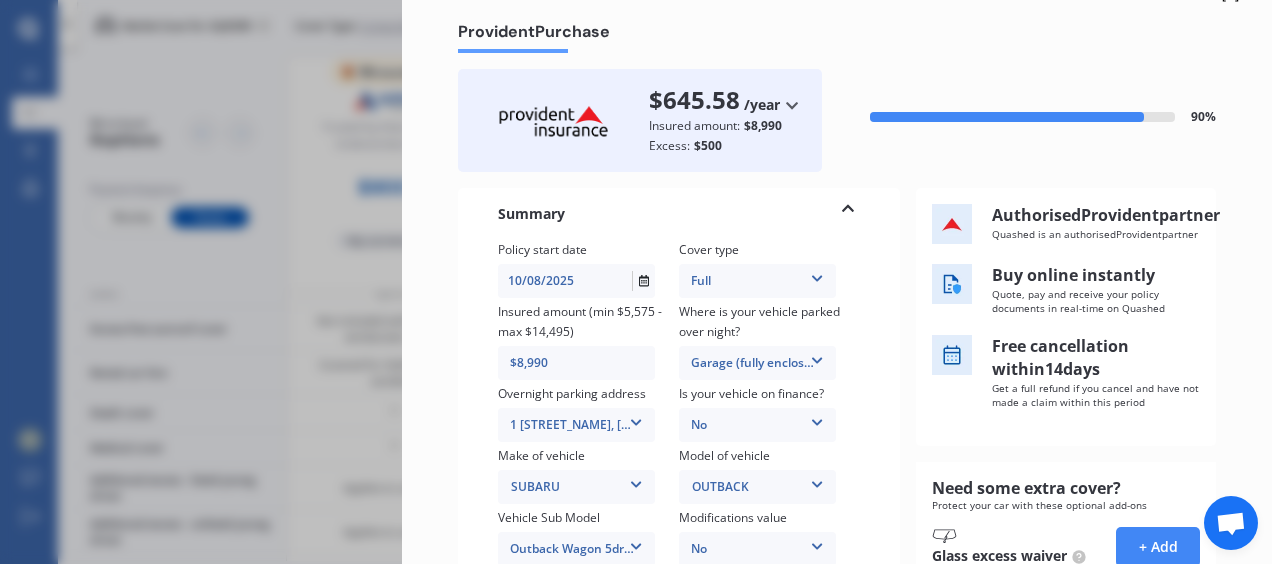 scroll, scrollTop: 0, scrollLeft: 0, axis: both 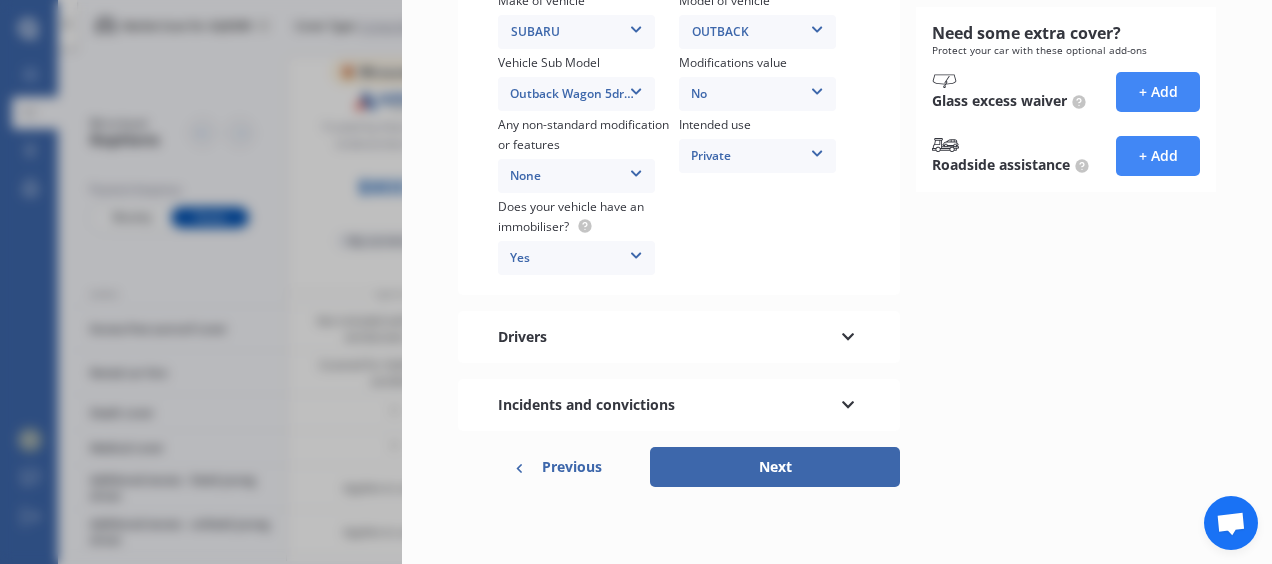 click on "Previous" at bounding box center [572, 467] 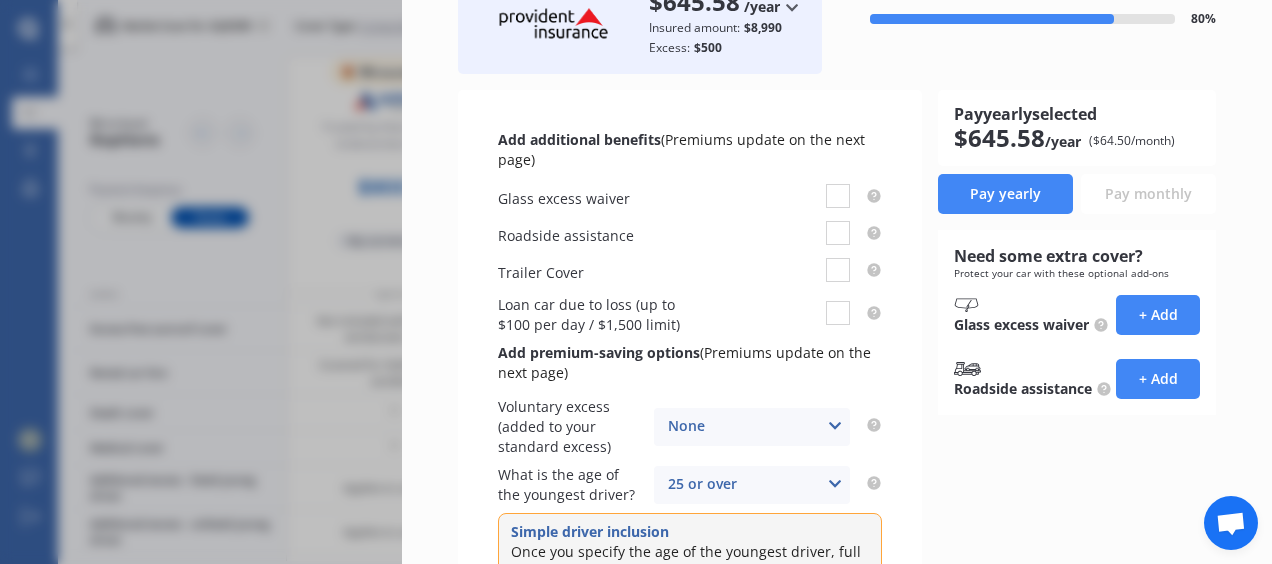 scroll, scrollTop: 147, scrollLeft: 0, axis: vertical 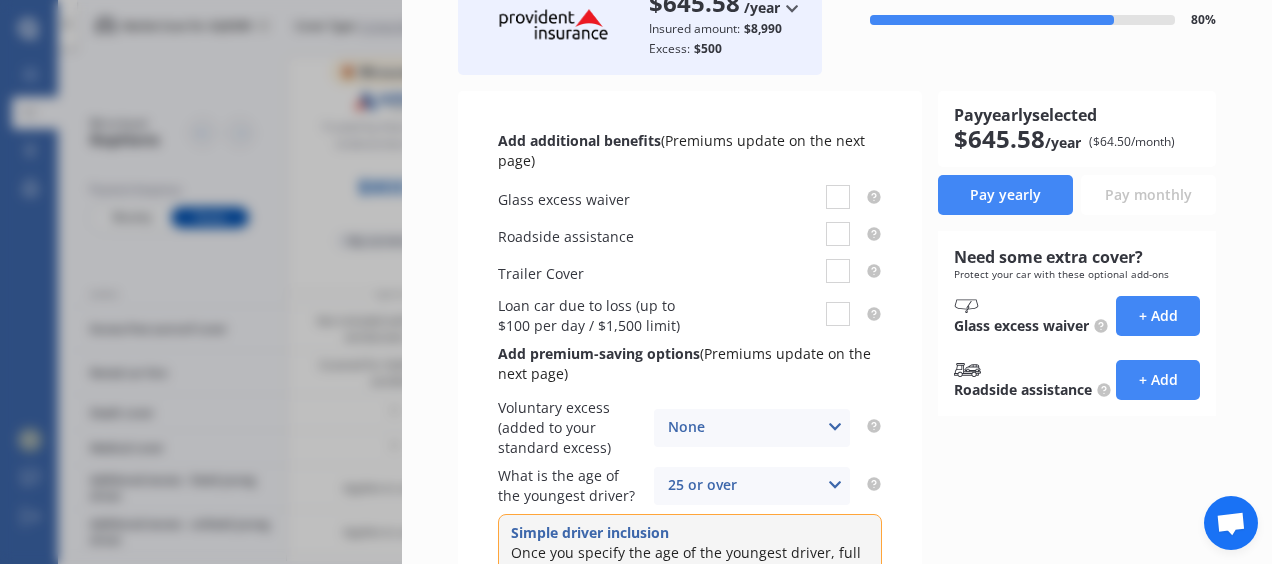 click on "None None $200 $450 $700 $950 $1,200 $1,700" at bounding box center [752, 428] 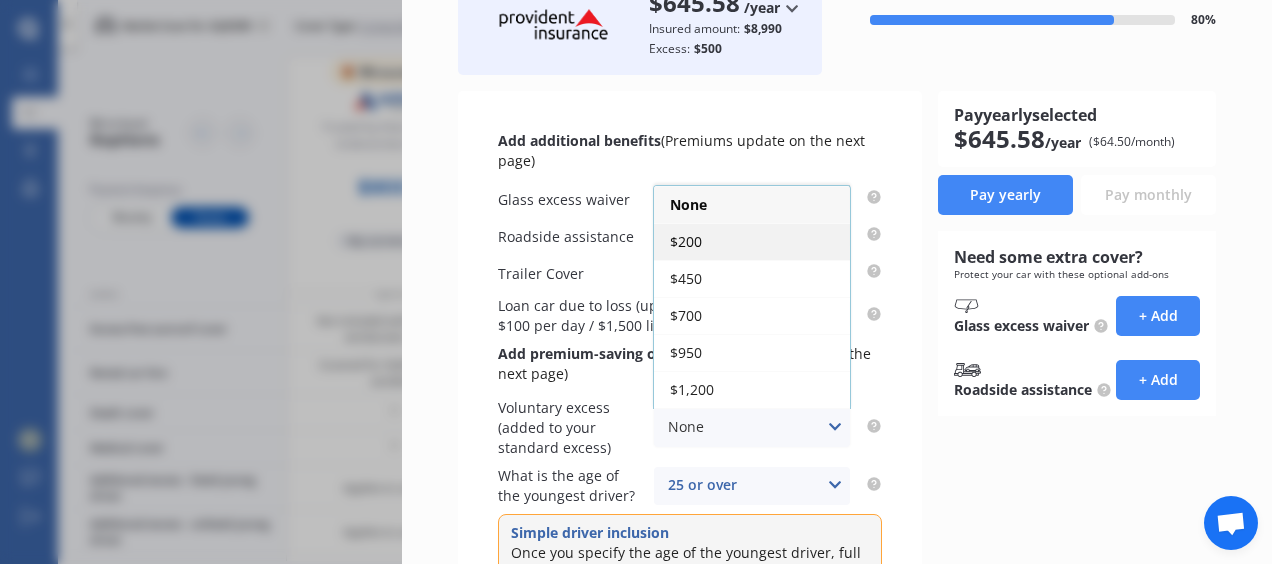 click on "$200" at bounding box center (752, 241) 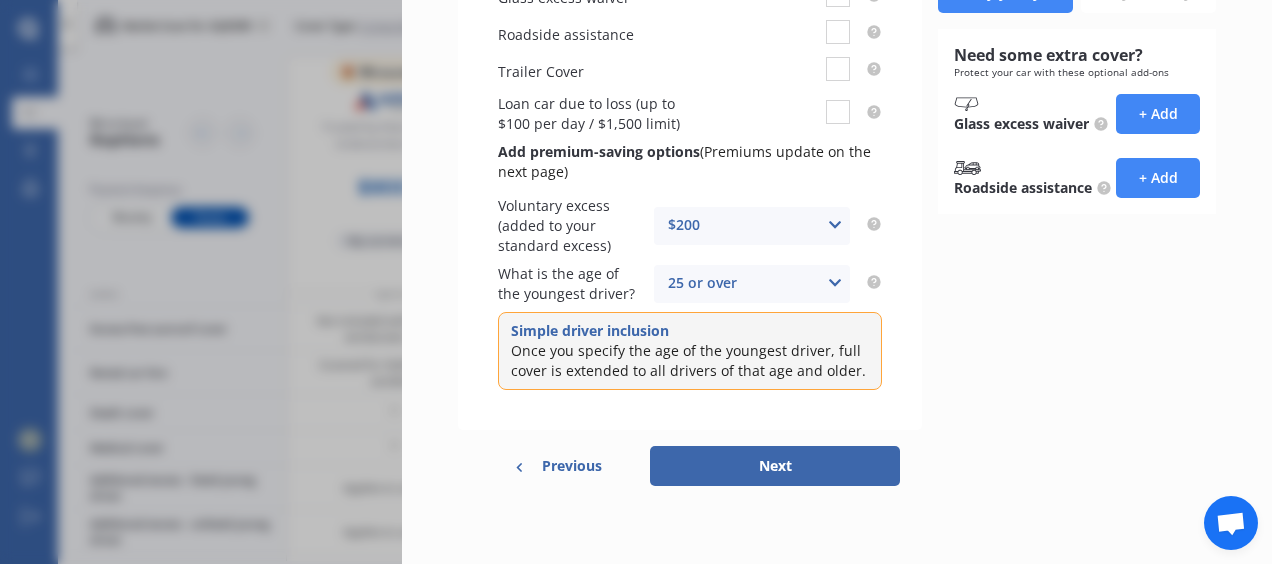 click on "Next" at bounding box center (775, 466) 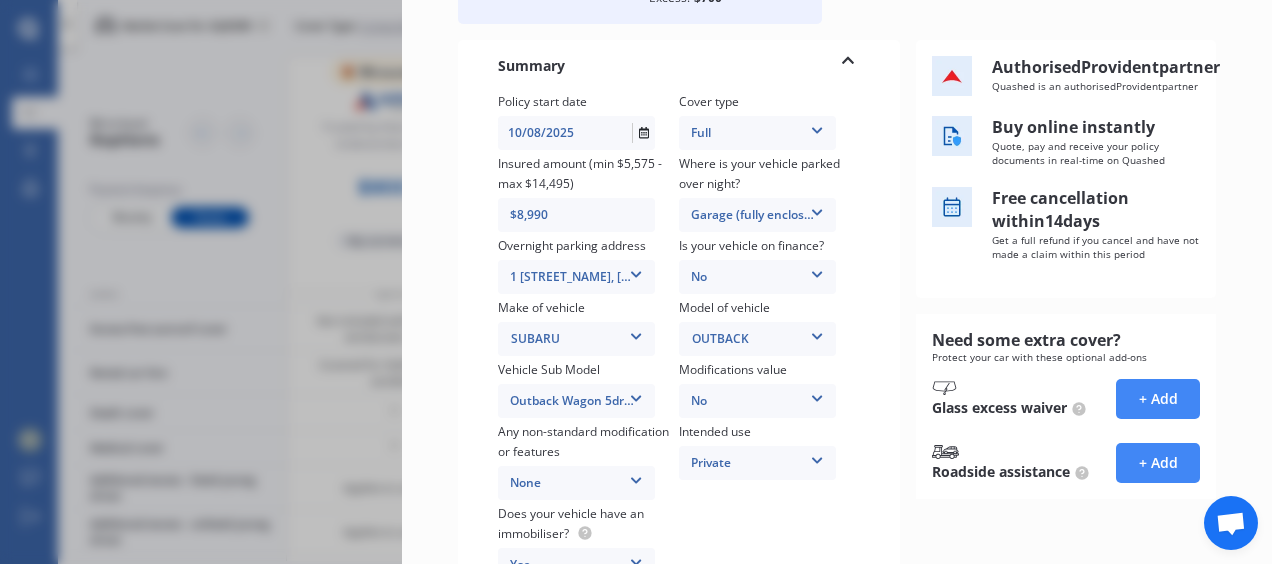 scroll, scrollTop: 440, scrollLeft: 0, axis: vertical 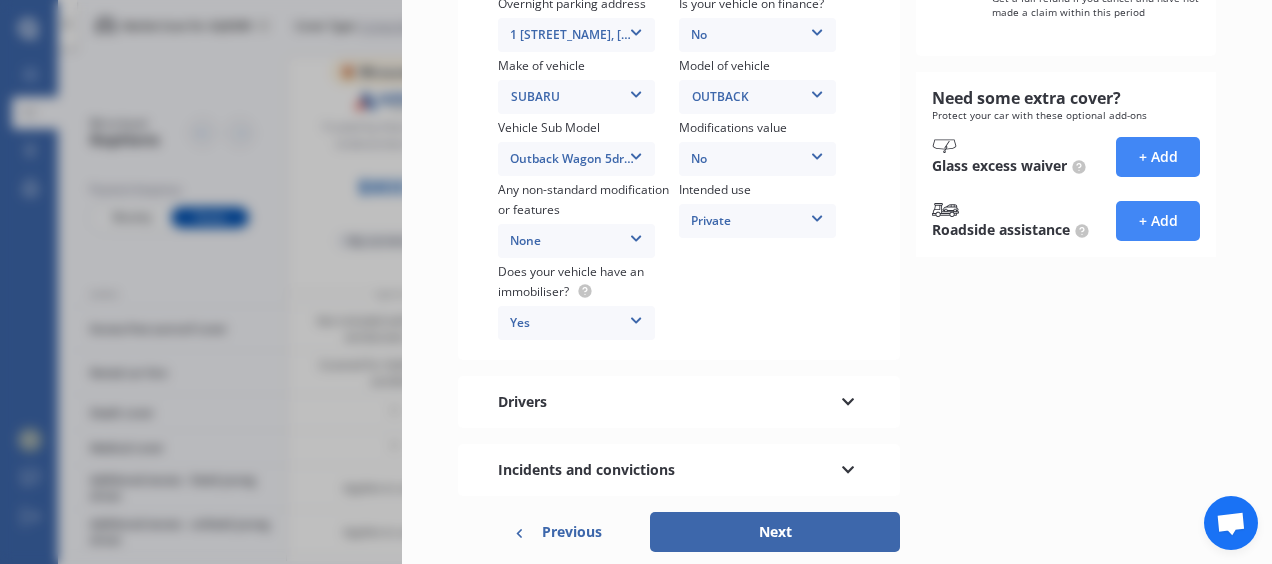 click on "Previous" at bounding box center (572, 532) 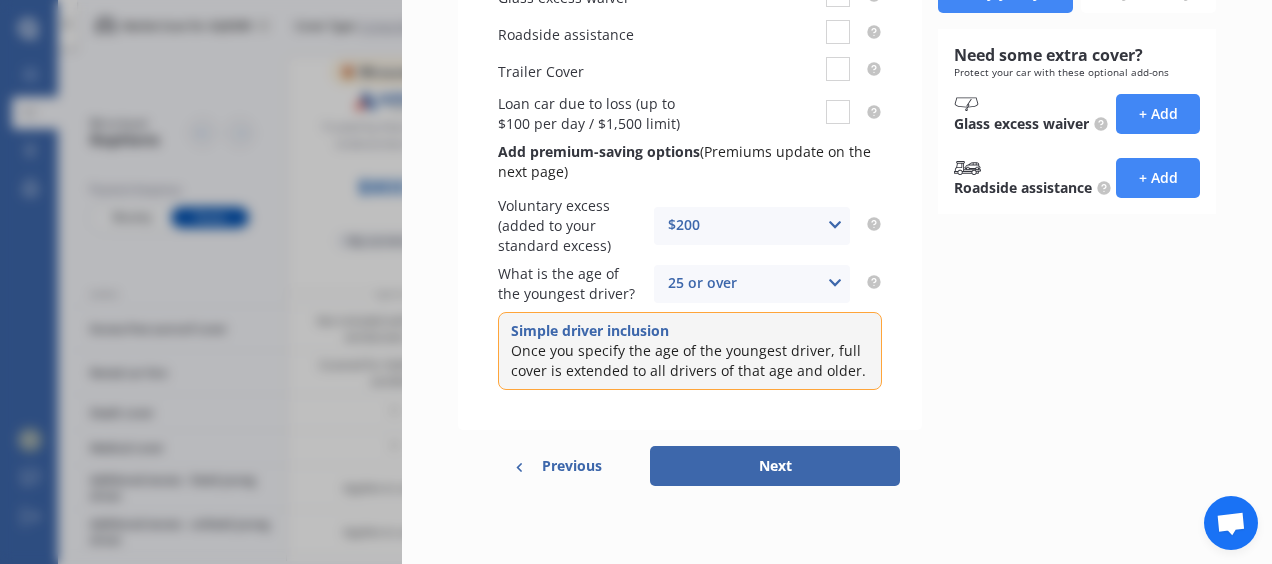 click on "$200 None $200 $450 $700 $950 $1,200 $1,700" at bounding box center (752, 226) 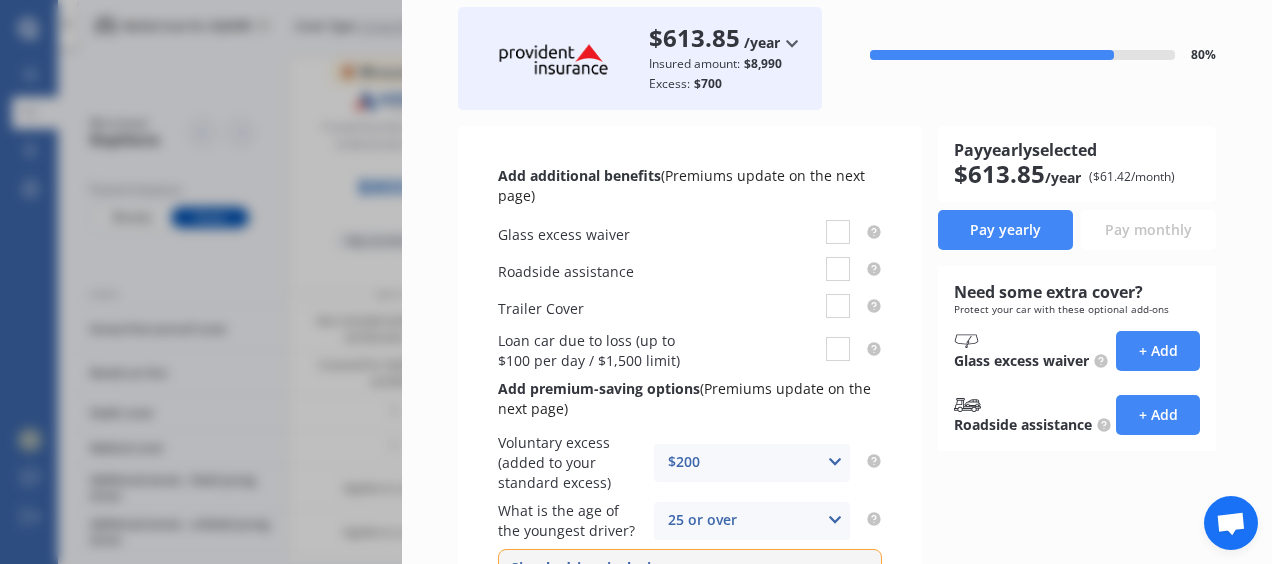 scroll, scrollTop: 171, scrollLeft: 0, axis: vertical 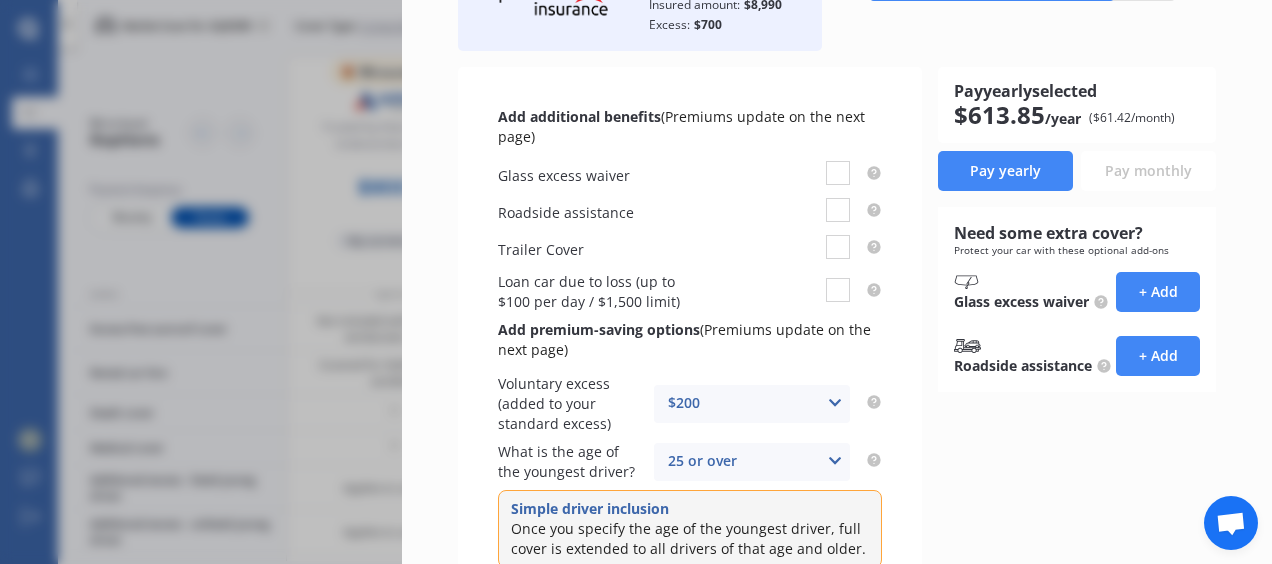 click on "25 or over 16 17 18 19 20 21 22 23 24 25 or over" at bounding box center [752, 462] 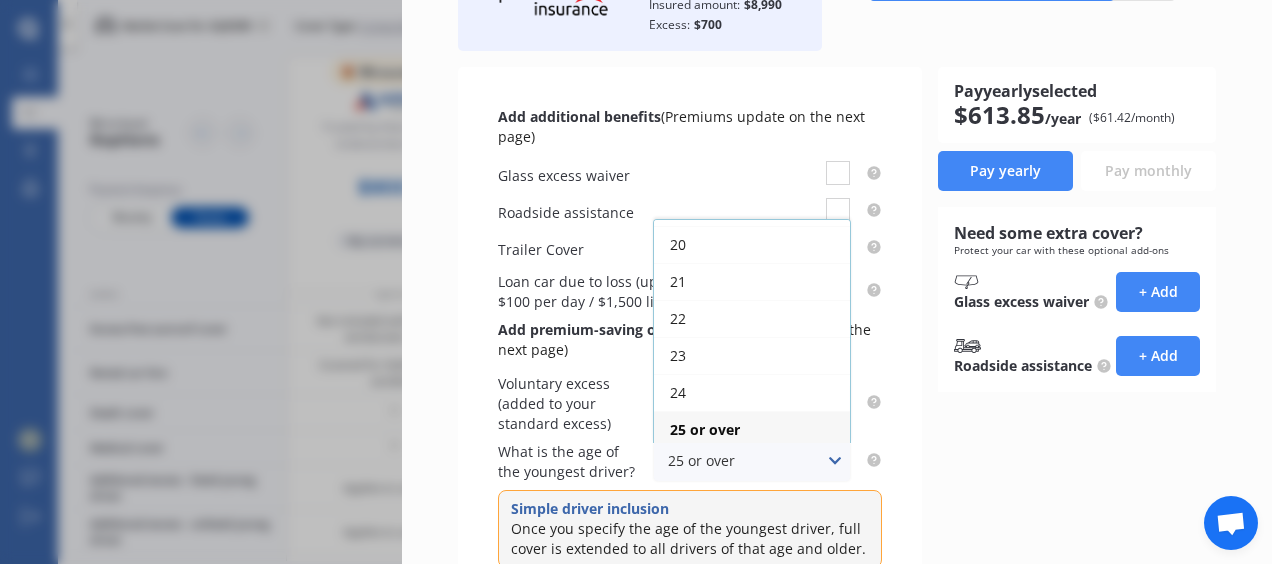 click on "Pay  yearly  selected $ 613.85 /year ($ 61.42 /month) Pay yearly Pay monthly Need some extra cover? Protect your car with these optional add-ons Glass excess waiver + Add Roadside assistance + Add" at bounding box center [1077, 337] 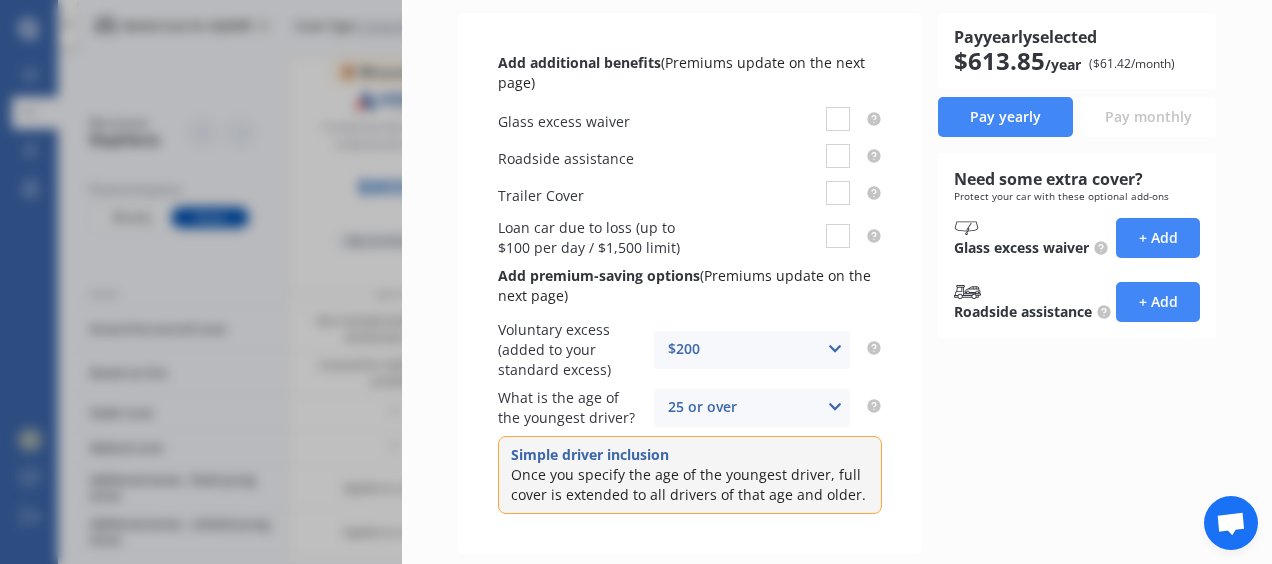 scroll, scrollTop: 227, scrollLeft: 0, axis: vertical 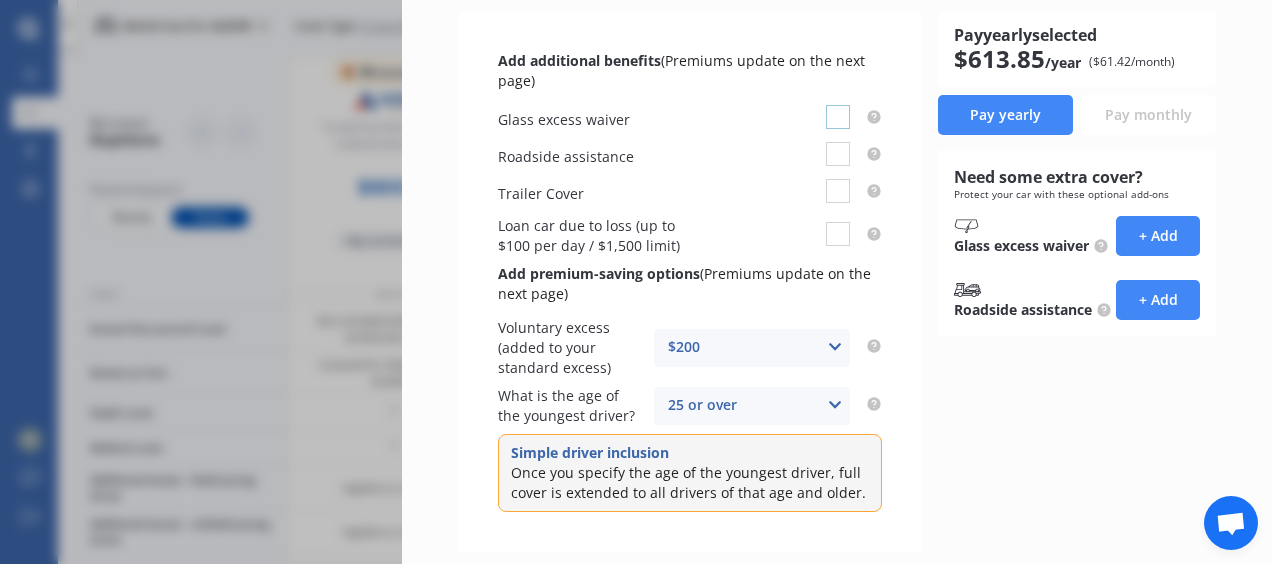 click at bounding box center [838, 105] 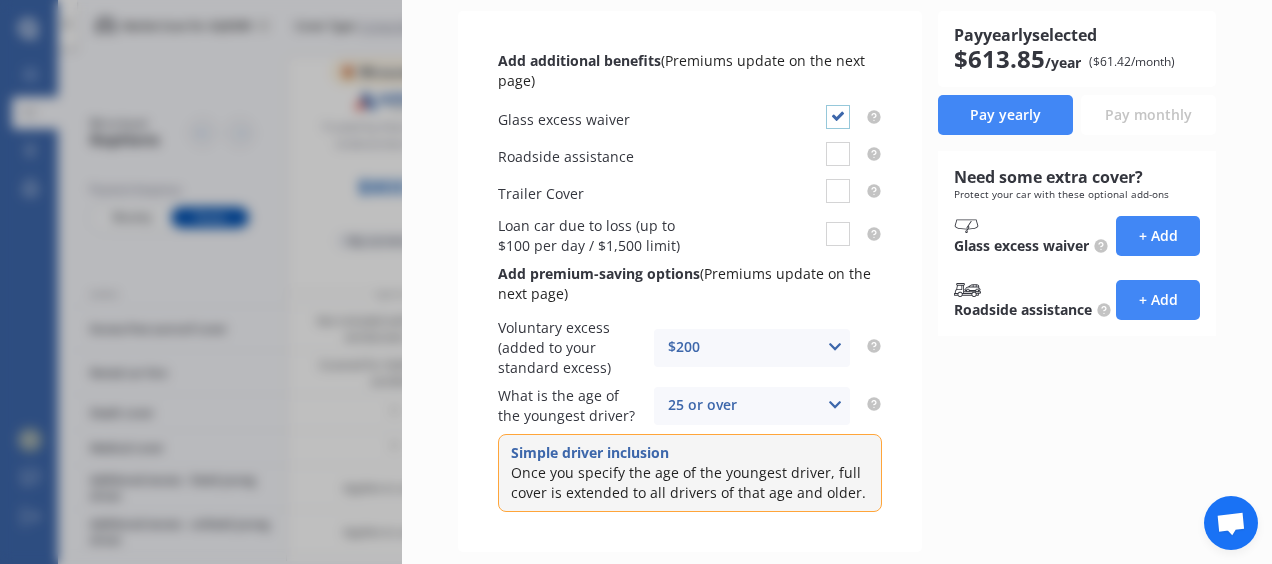 checkbox on "true" 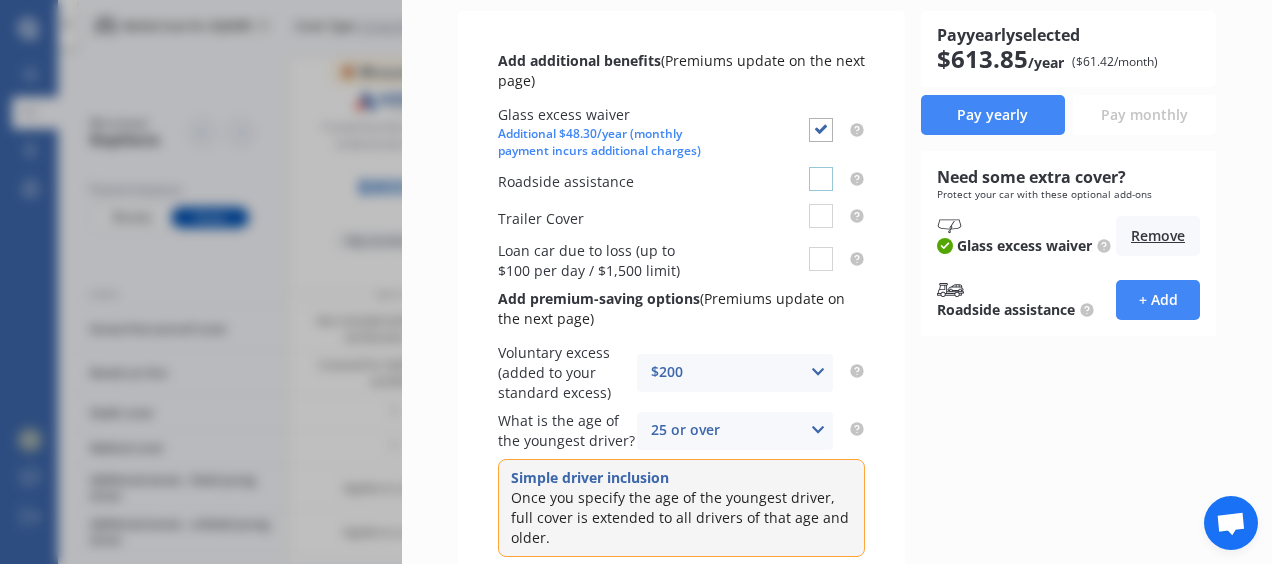 click at bounding box center [821, 167] 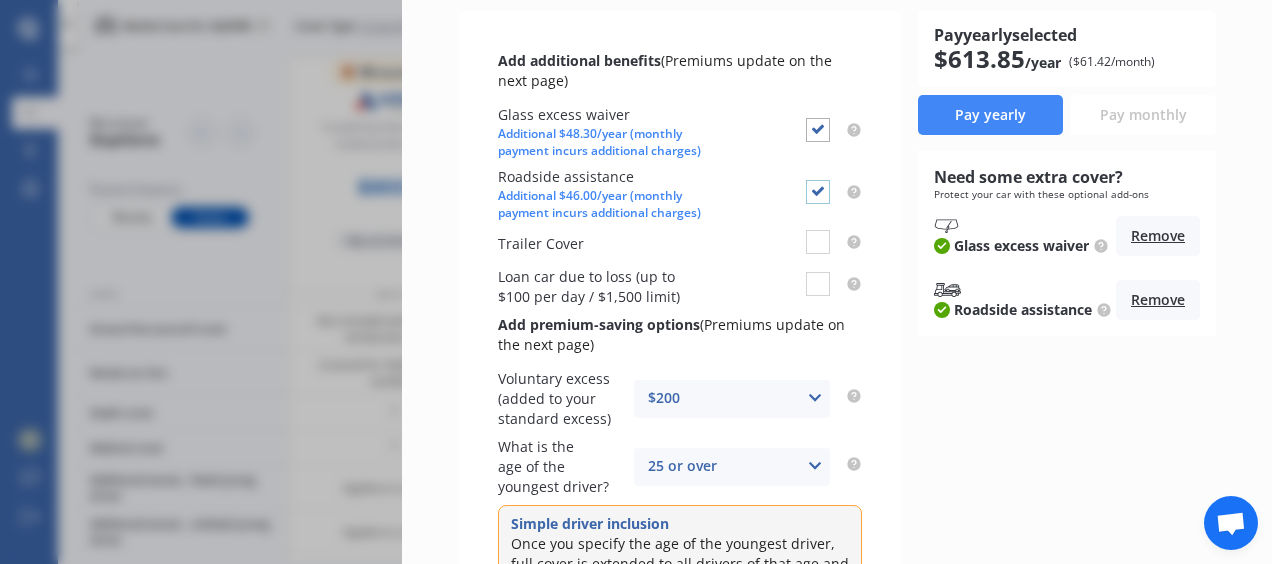 click at bounding box center (818, 180) 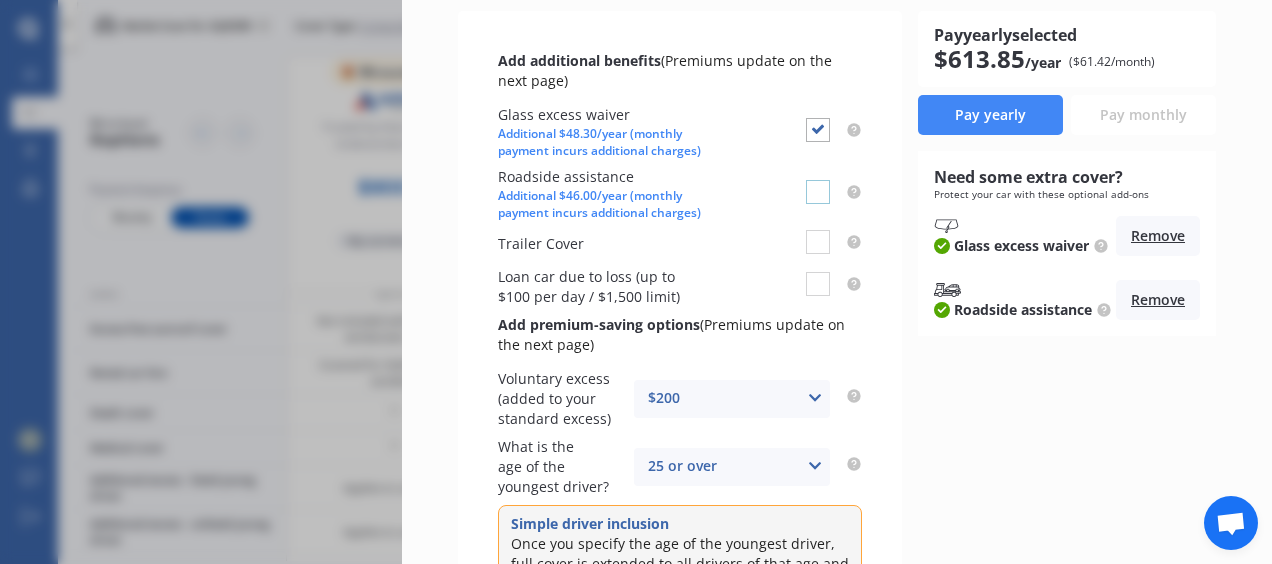 checkbox on "false" 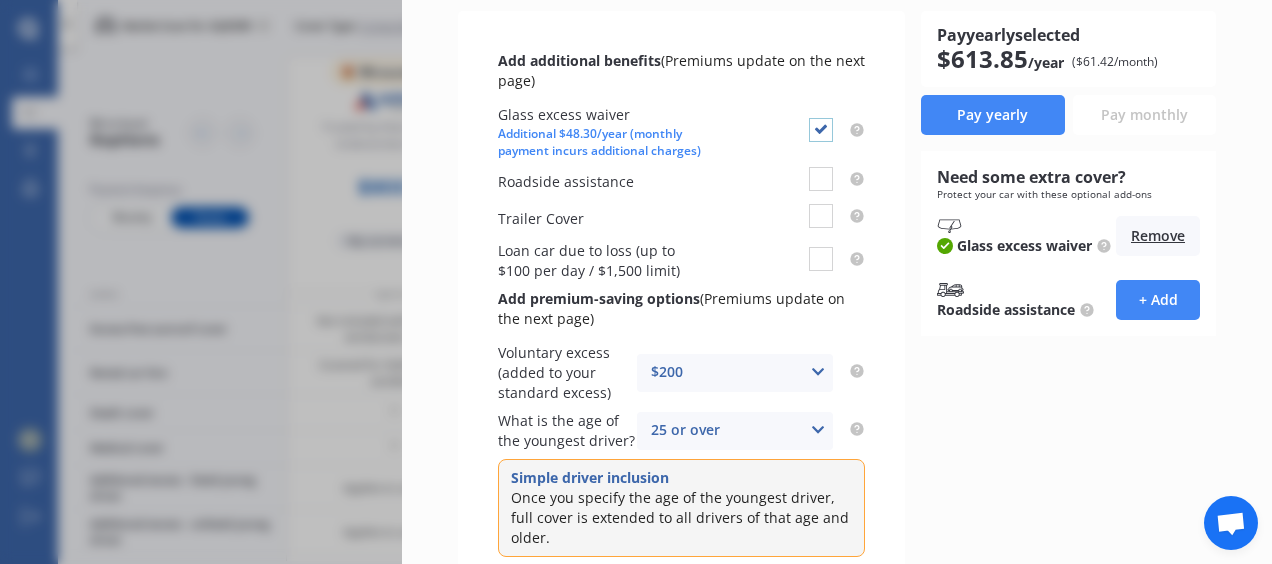 click at bounding box center (821, 118) 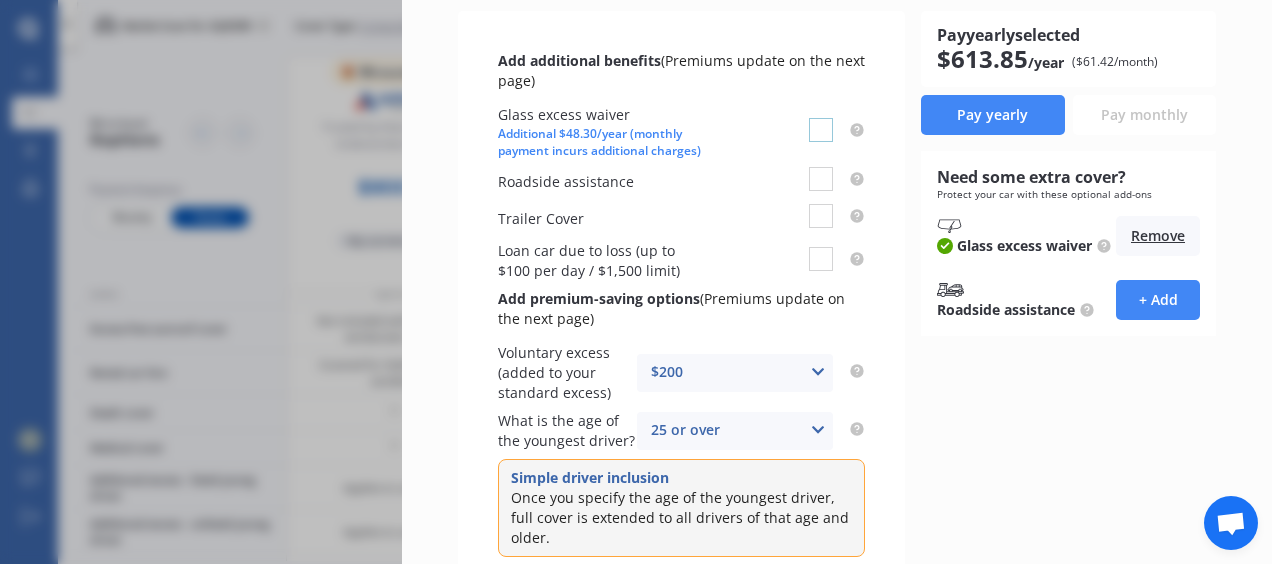 checkbox on "false" 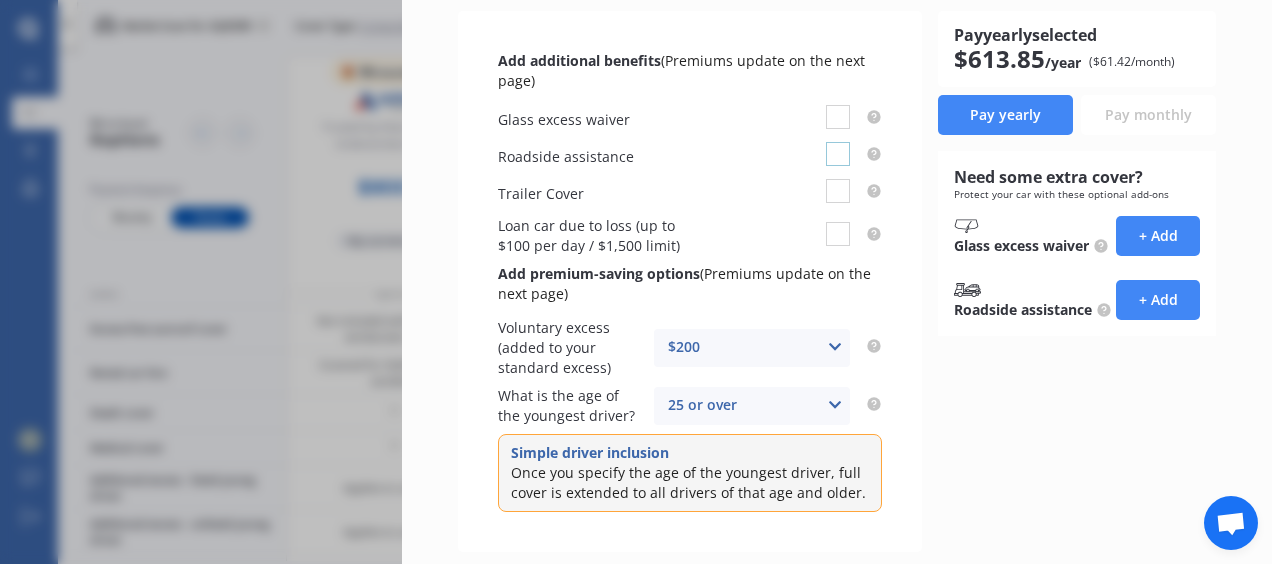click at bounding box center (838, 142) 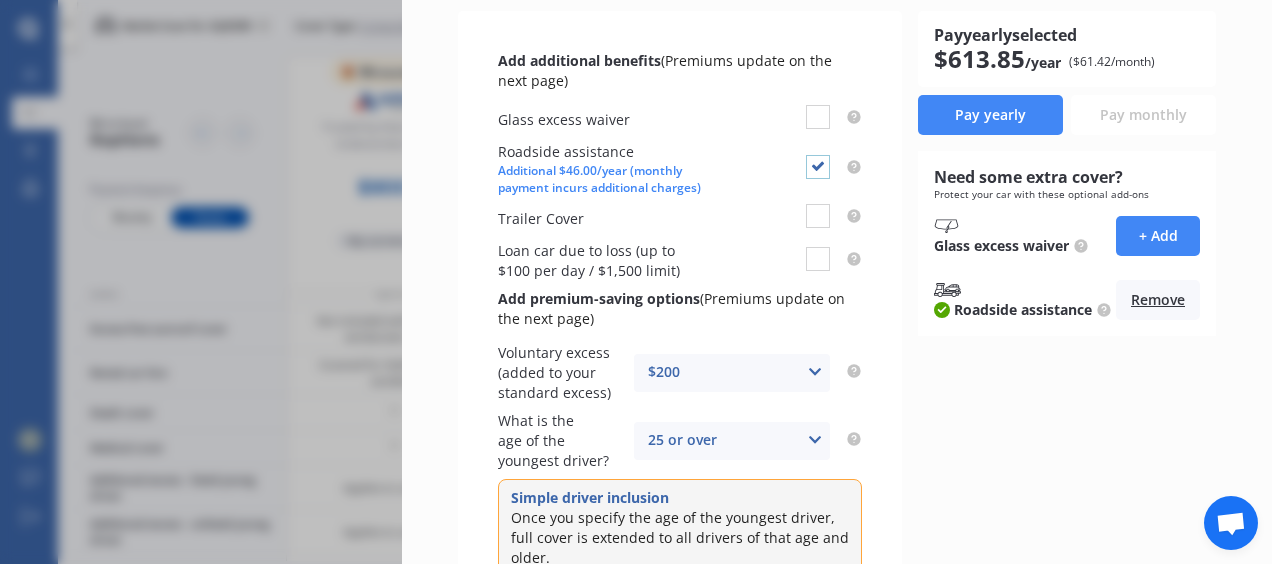 click at bounding box center (818, 155) 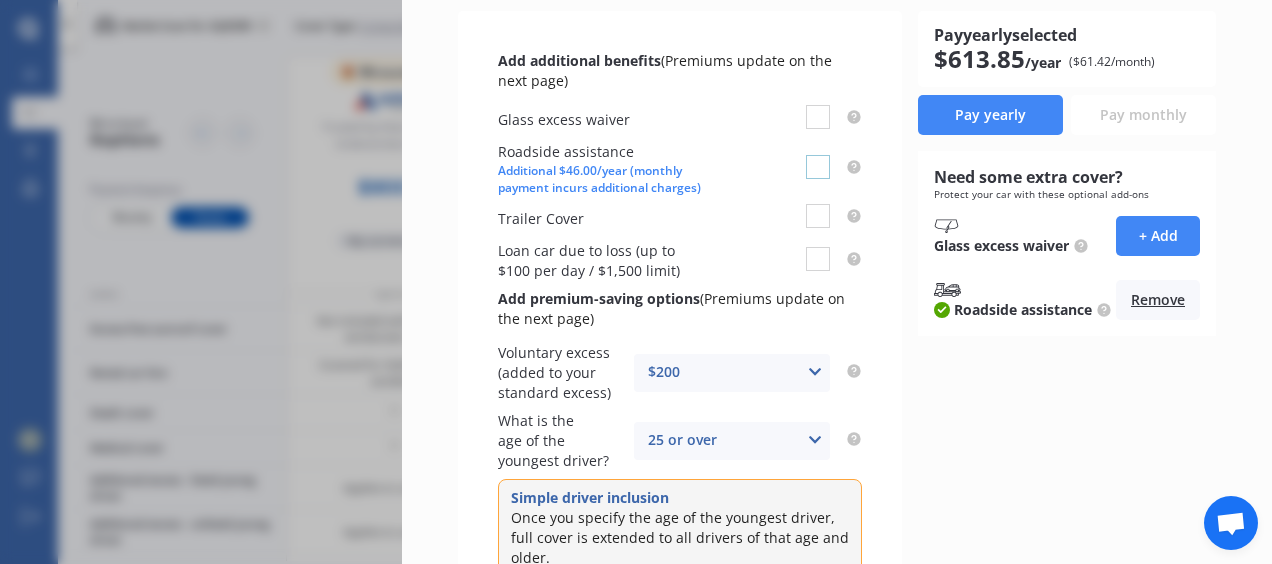 checkbox on "false" 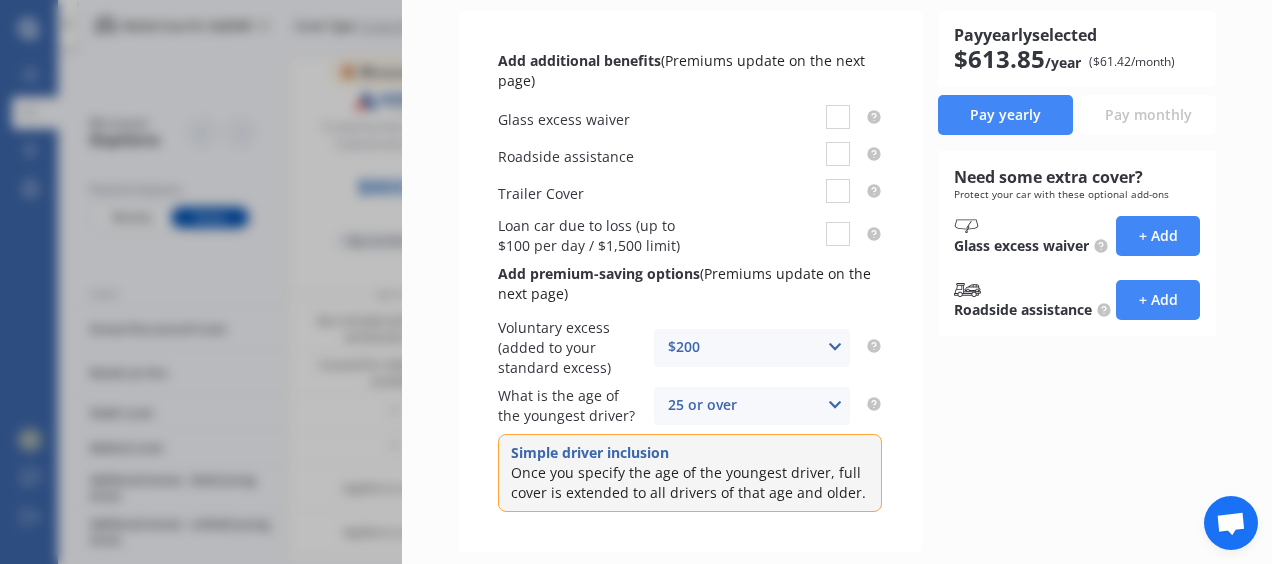 click on "Pay  yearly  selected $ 613.85 /year ($ 61.42 /month) Pay yearly Pay monthly Need some extra cover? Protect your car with these optional add-ons Glass excess waiver + Add Roadside assistance + Add" at bounding box center (1077, 281) 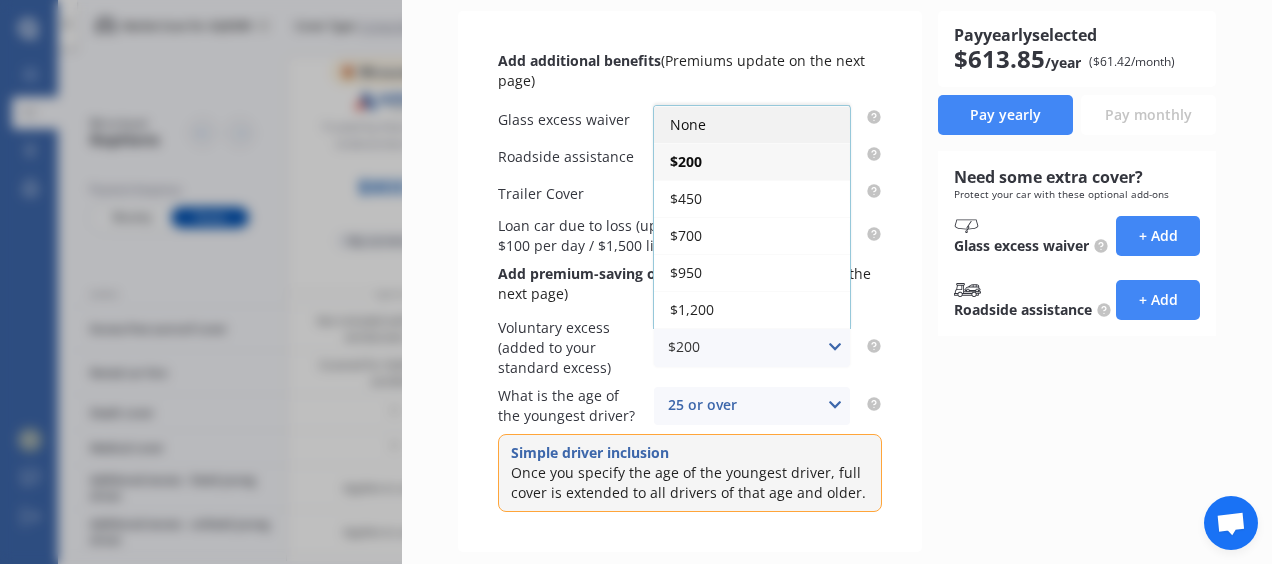 click on "None" at bounding box center [752, 124] 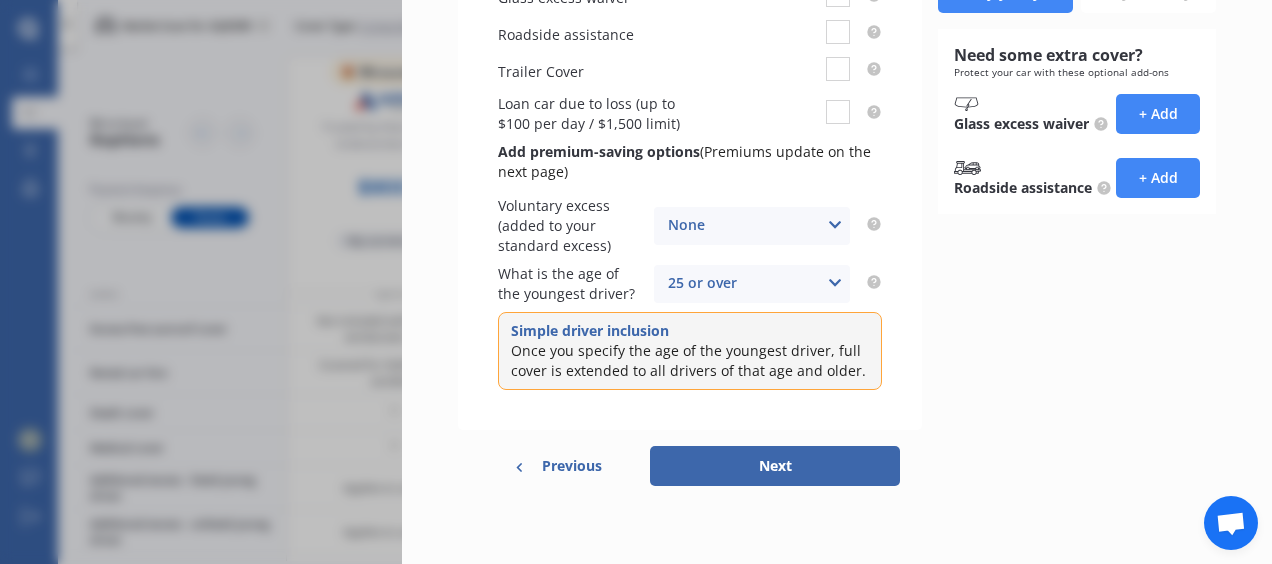 click on "Next" at bounding box center (775, 466) 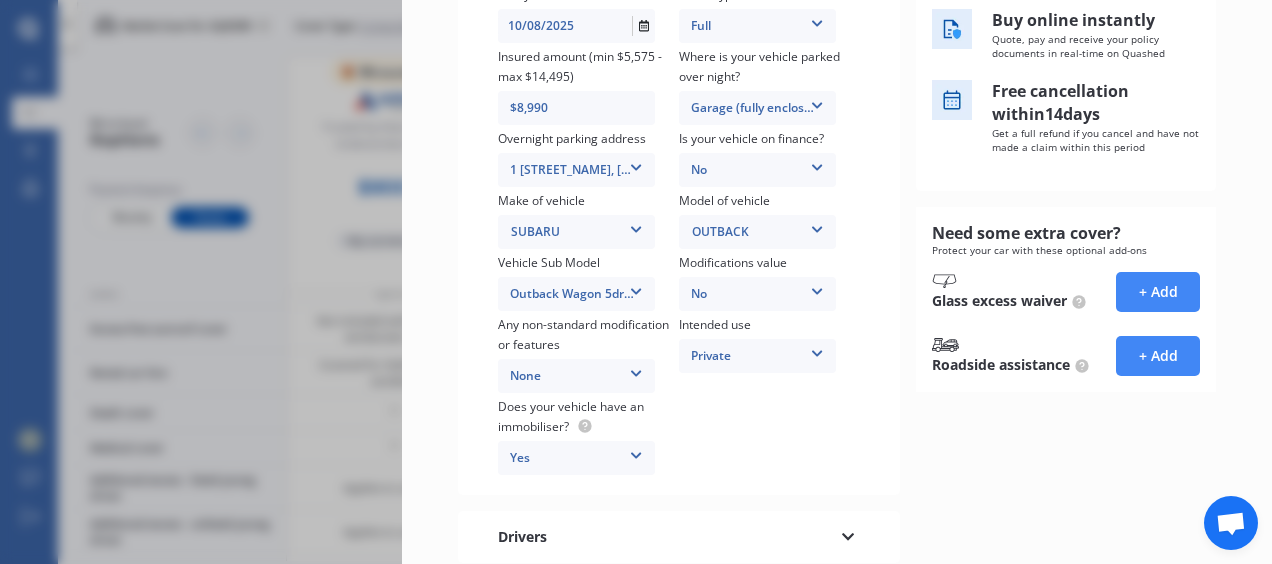 scroll, scrollTop: 480, scrollLeft: 0, axis: vertical 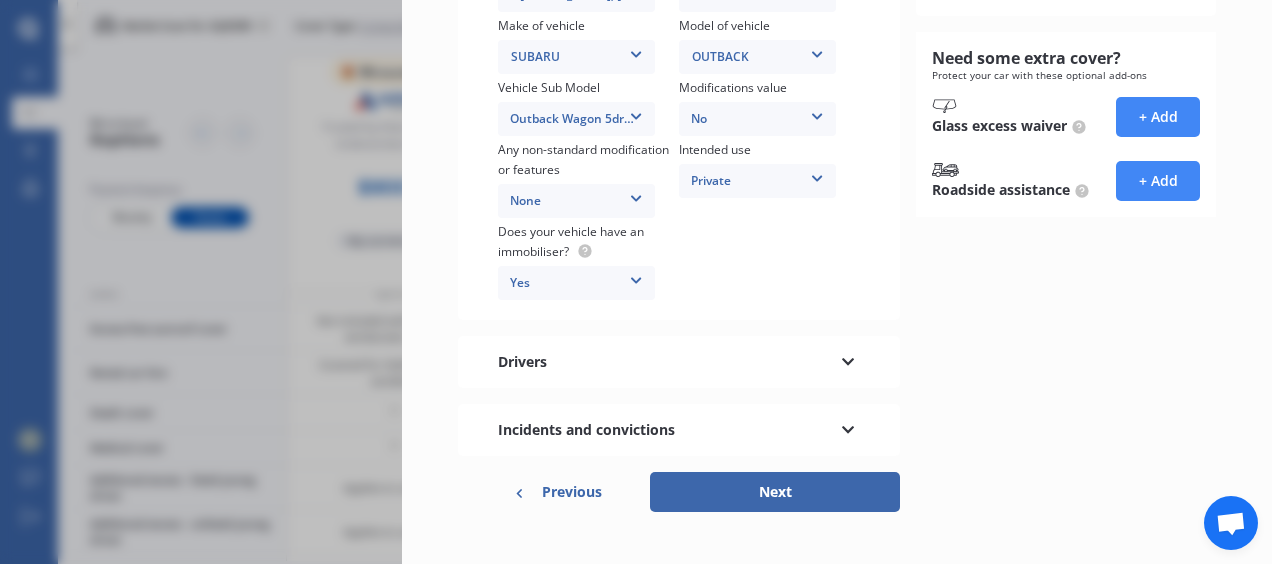 click on "Previous" at bounding box center (572, 492) 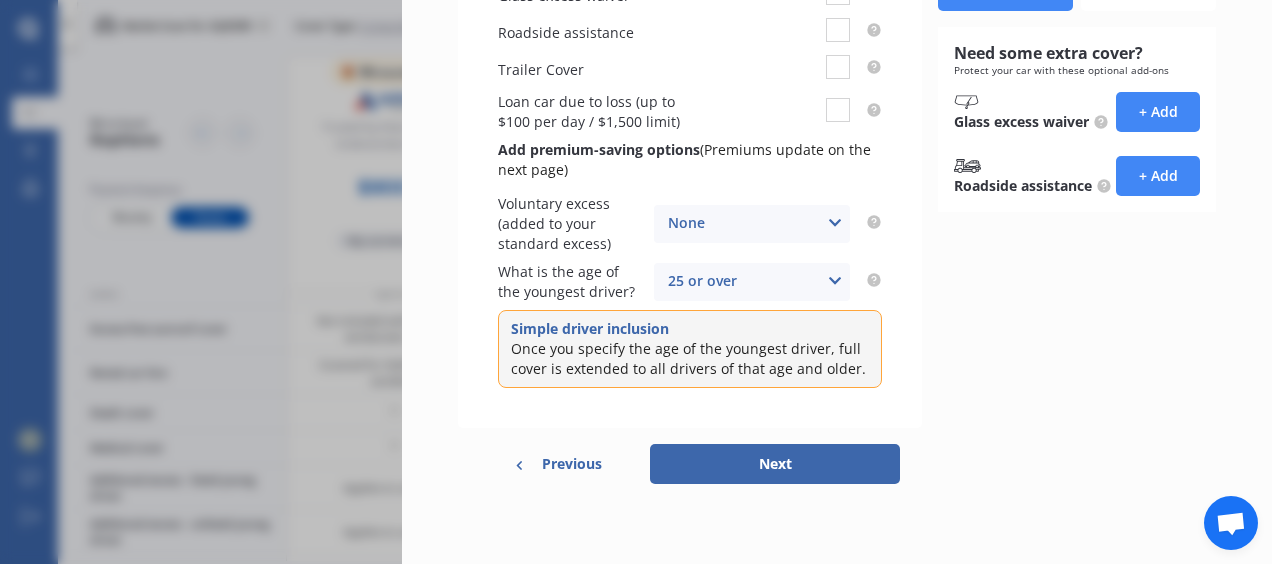 scroll, scrollTop: 349, scrollLeft: 0, axis: vertical 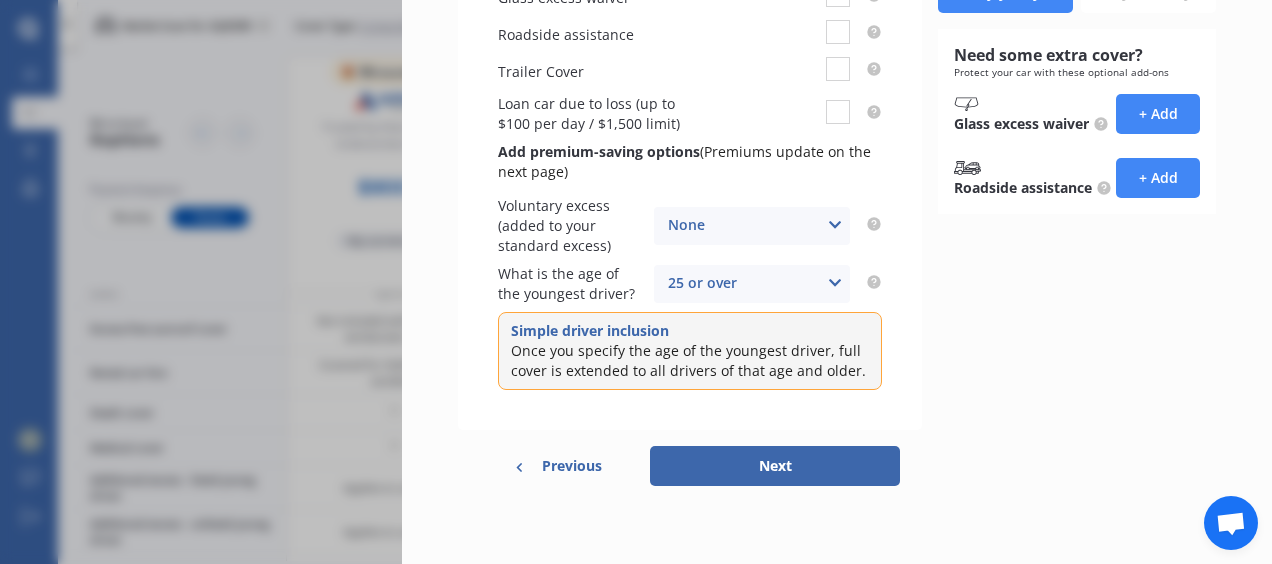 click on "25 or over 16 17 18 19 20 21 22 23 24 25 or over" at bounding box center (752, 284) 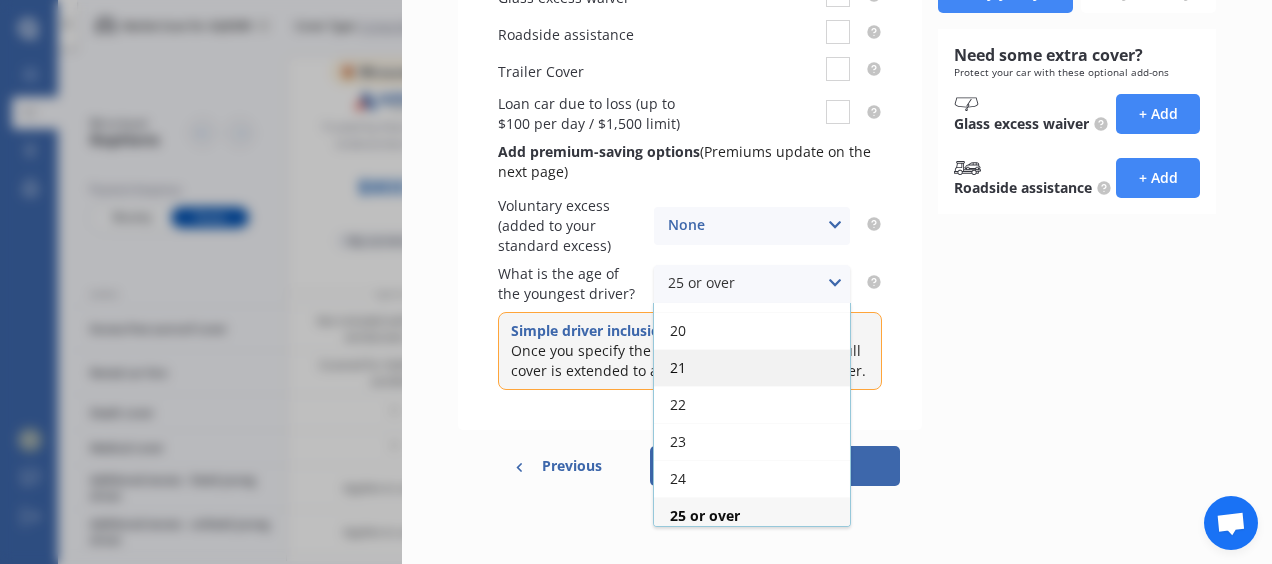 scroll, scrollTop: 142, scrollLeft: 0, axis: vertical 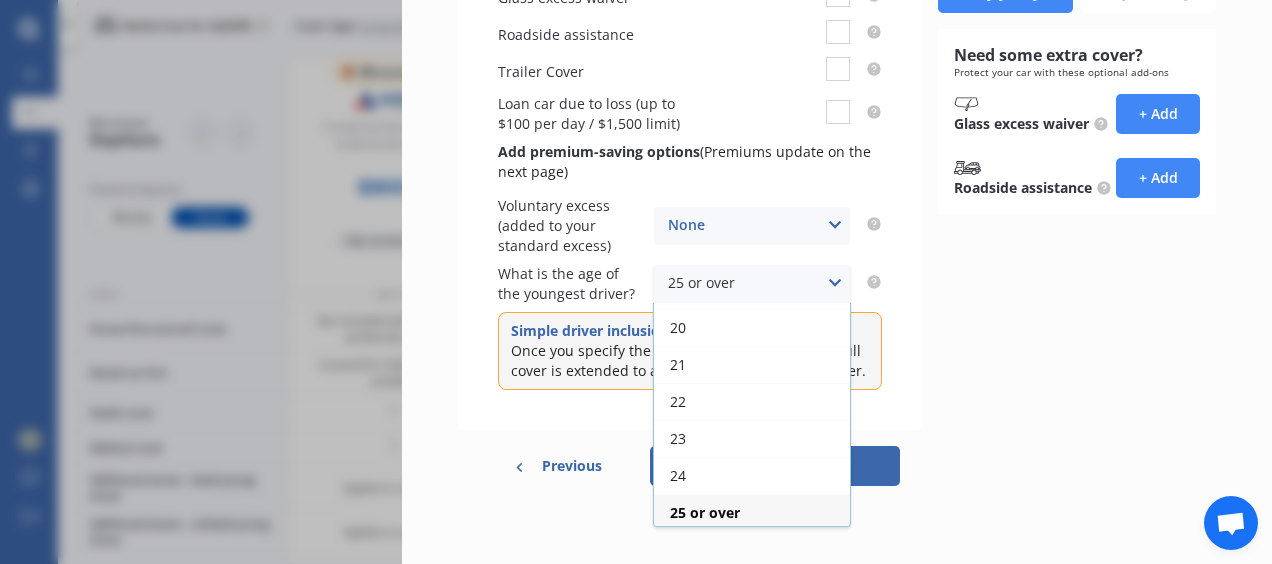 click on "25 or over" at bounding box center [705, 512] 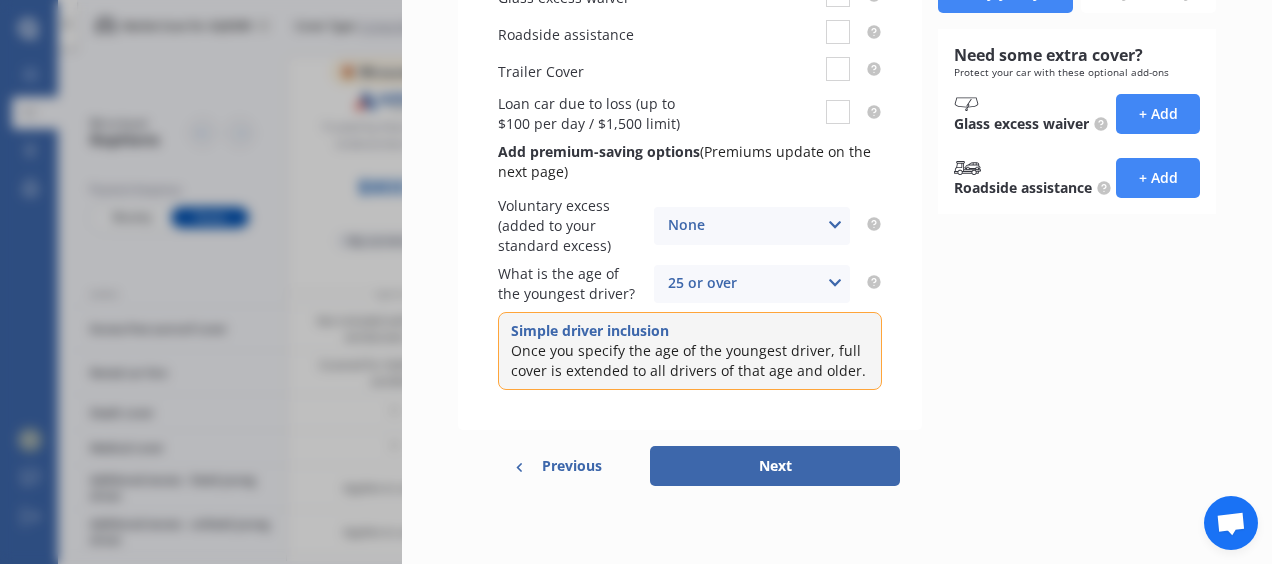click on "Next" at bounding box center [775, 466] 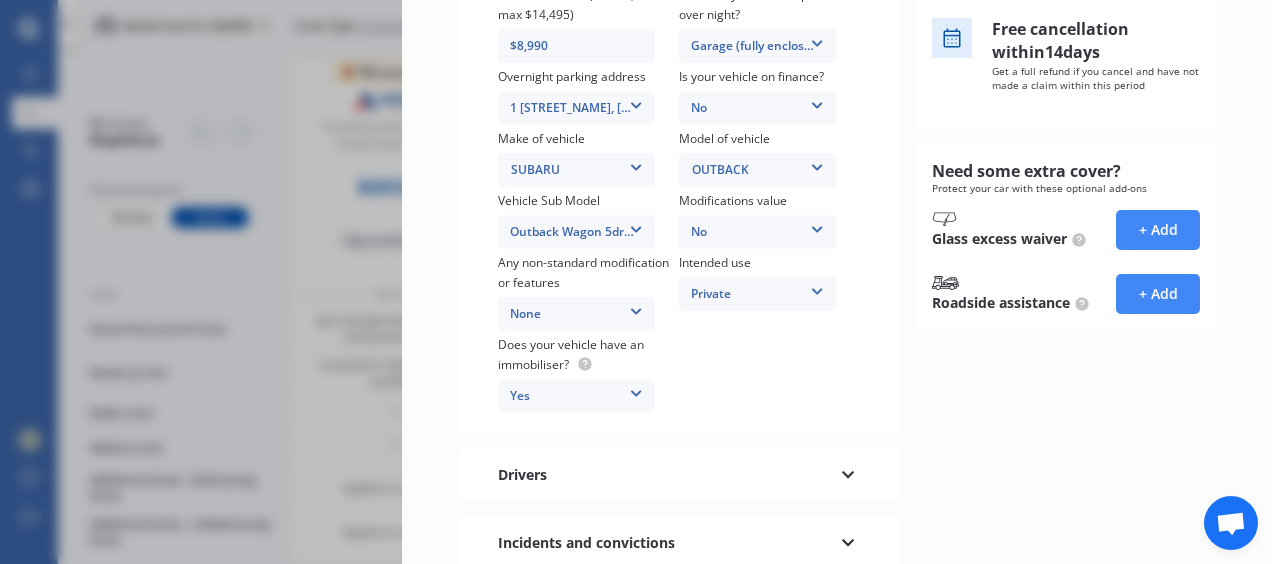 scroll, scrollTop: 491, scrollLeft: 0, axis: vertical 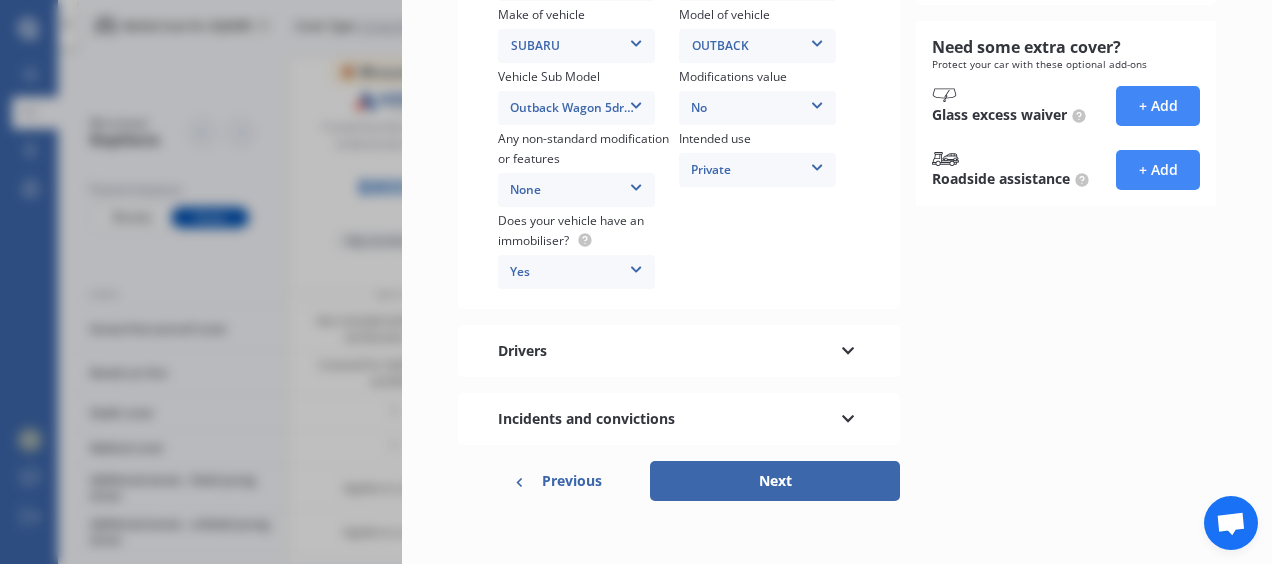 click on "Next" at bounding box center [775, 481] 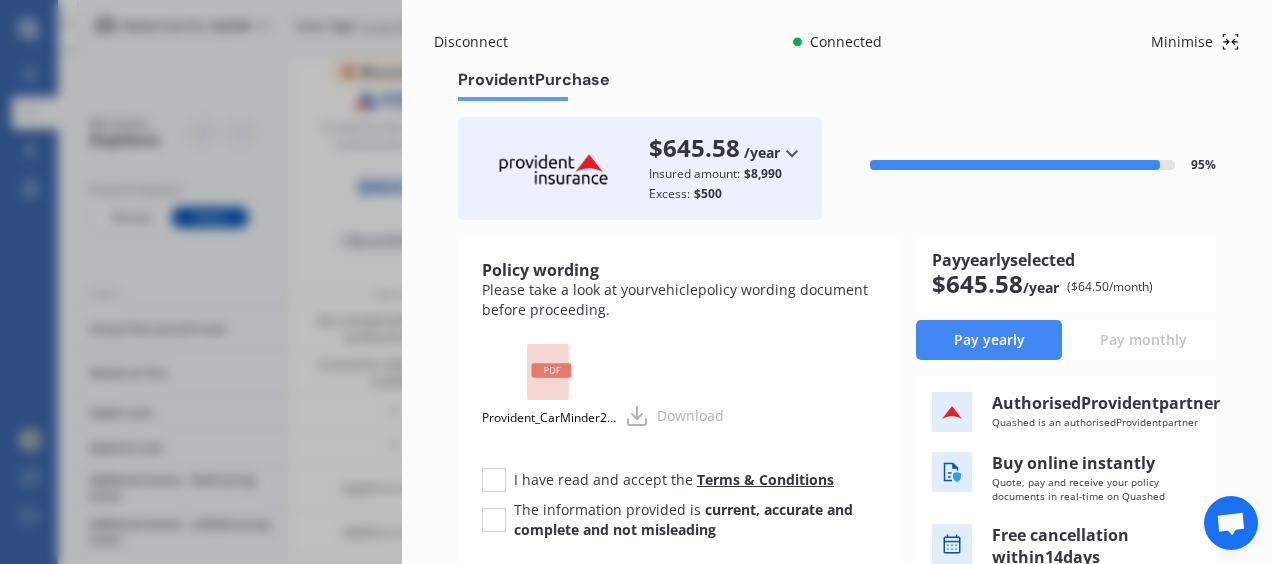 scroll, scrollTop: 0, scrollLeft: 0, axis: both 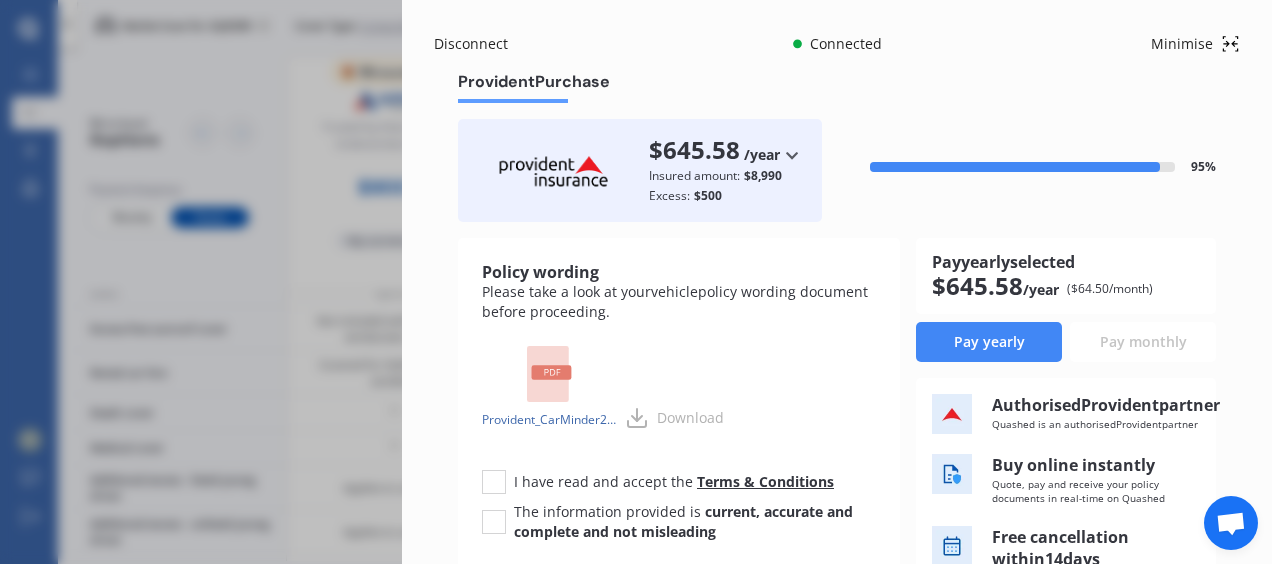 click on "Provident_CarMinder2.0.pdf" at bounding box center (549, 420) 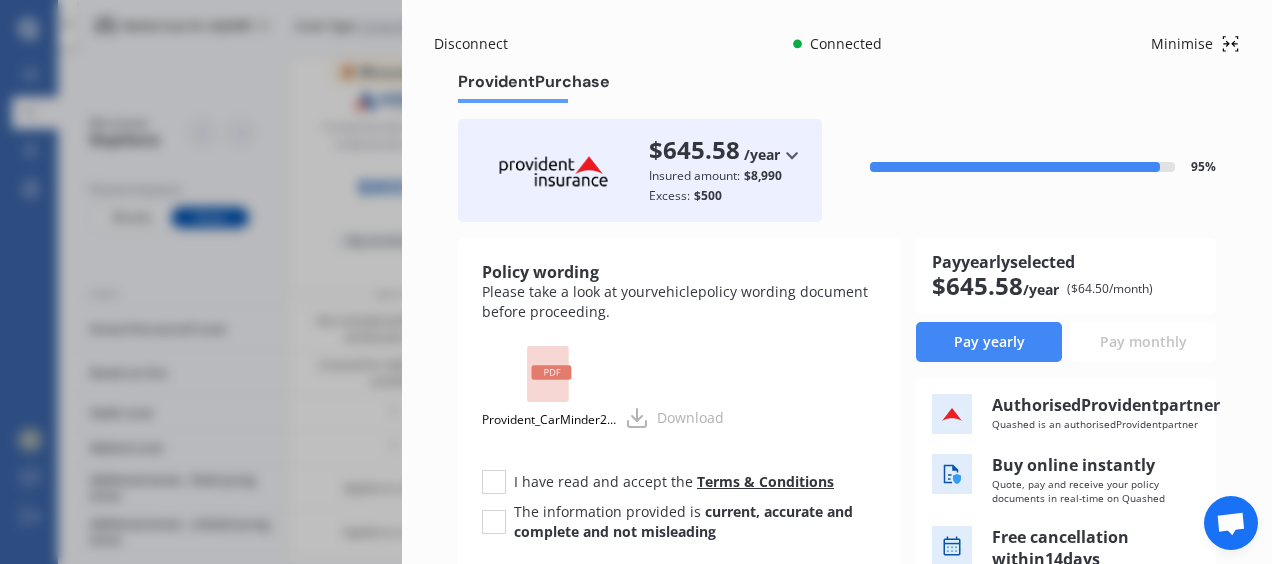 click on "Provident_CarMinder2.0.pdf Download" at bounding box center (679, 384) 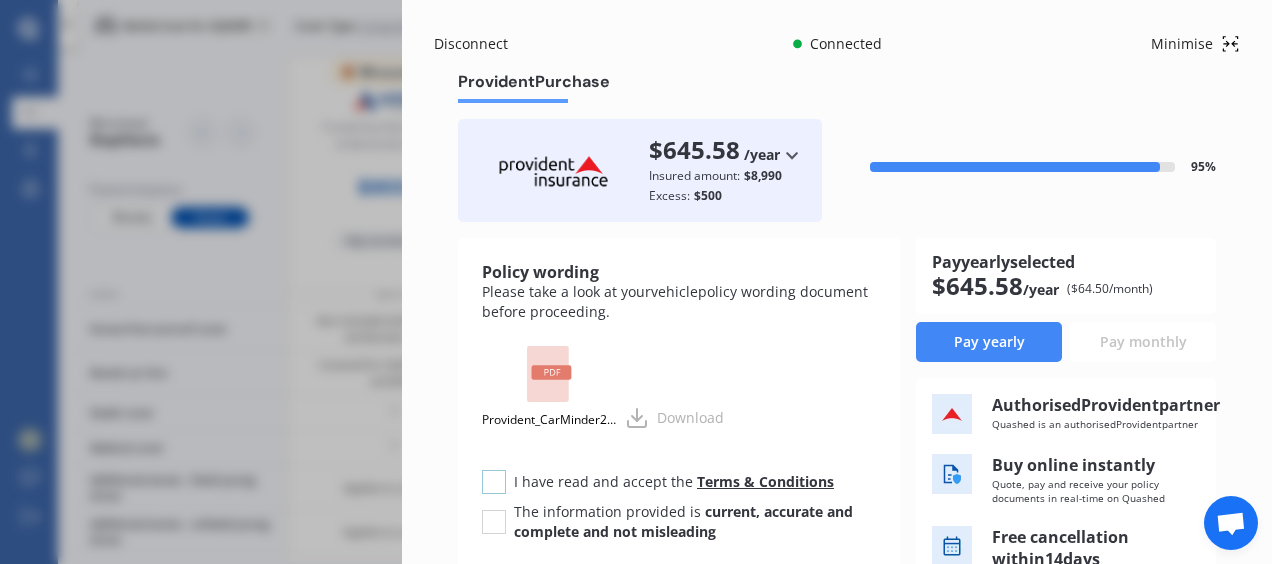 click at bounding box center (494, 470) 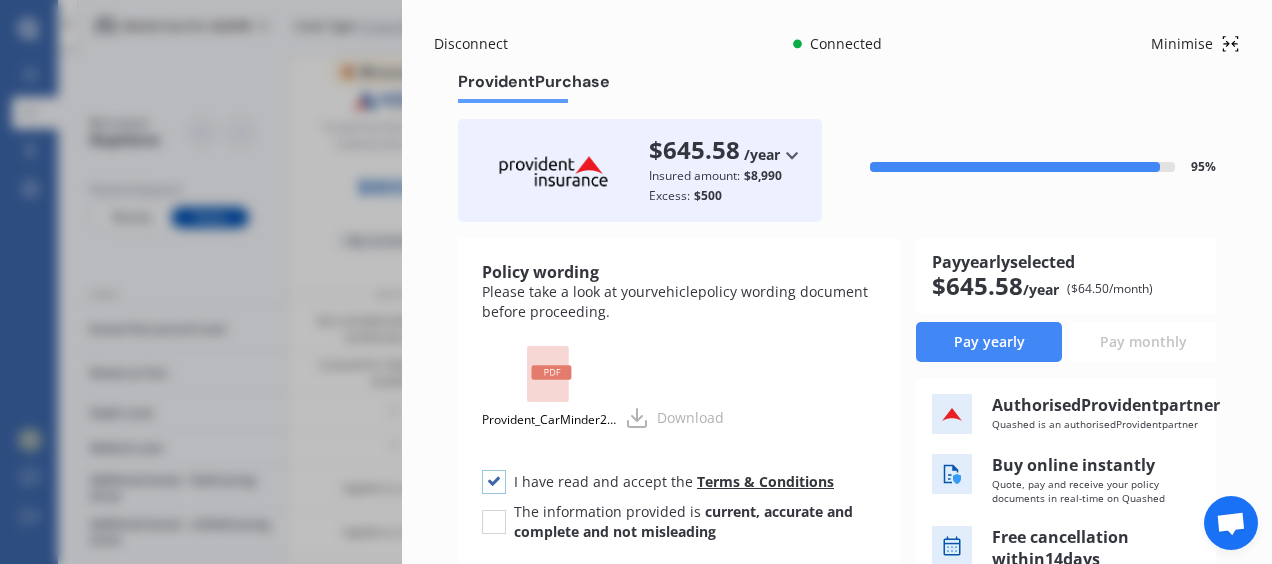 checkbox on "true" 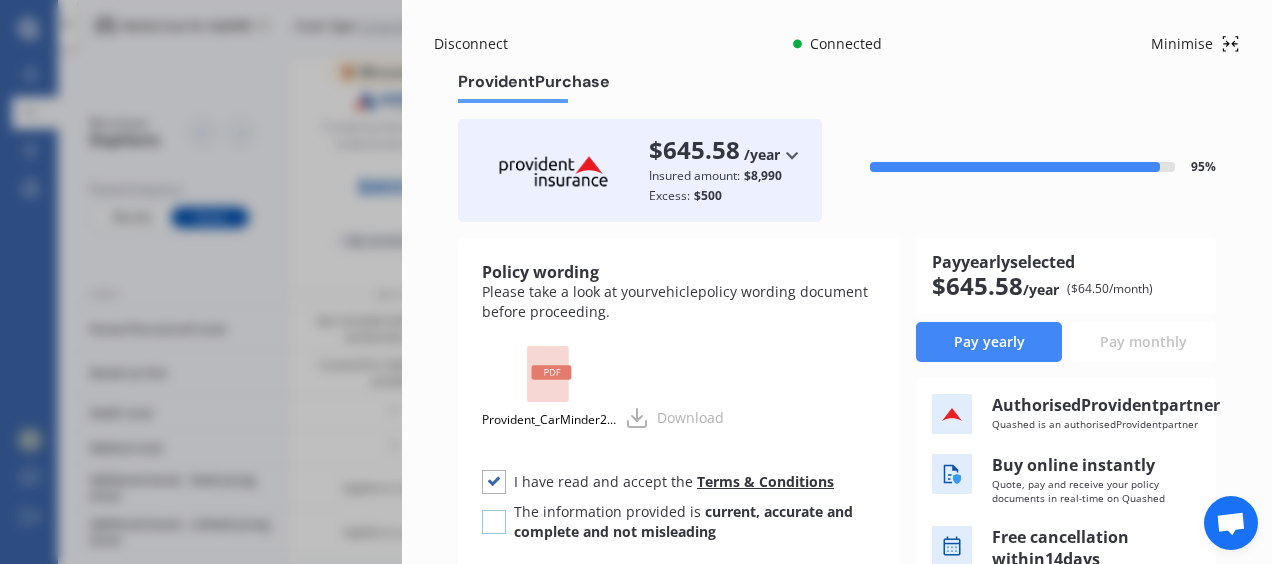 click at bounding box center (494, 510) 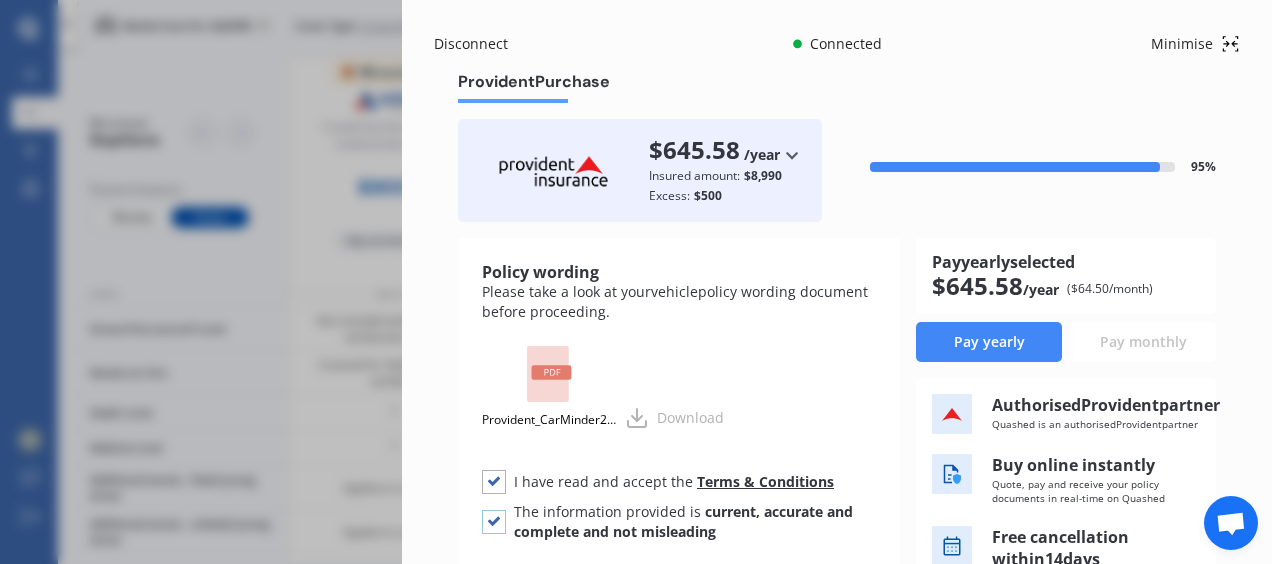 checkbox on "true" 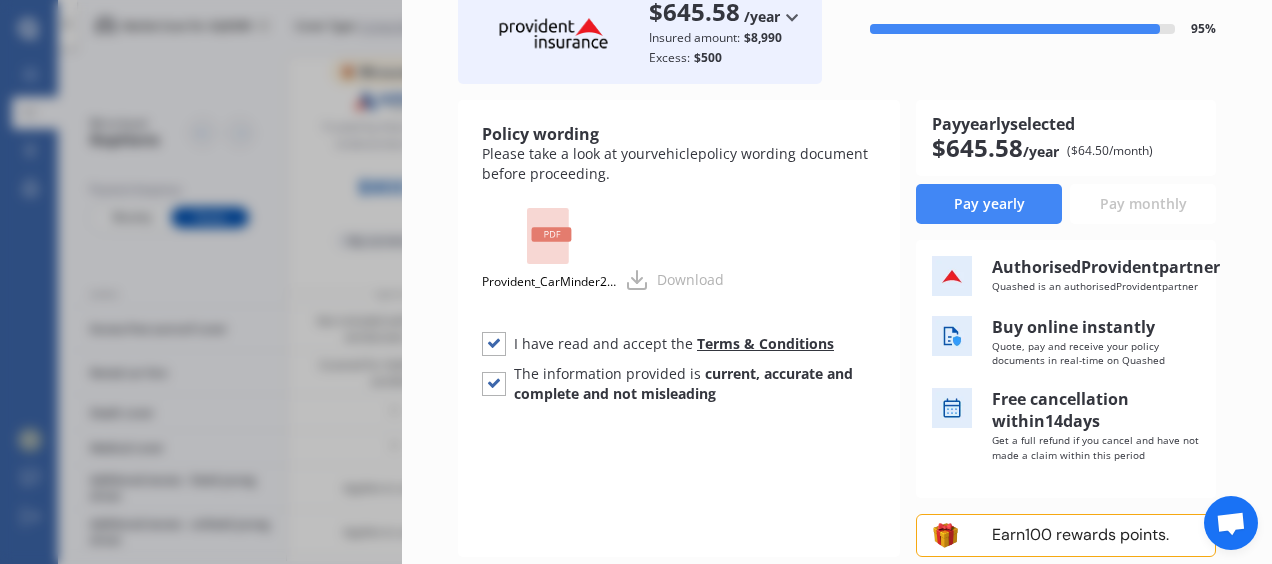 click on "Pay yearly" at bounding box center (989, 204) 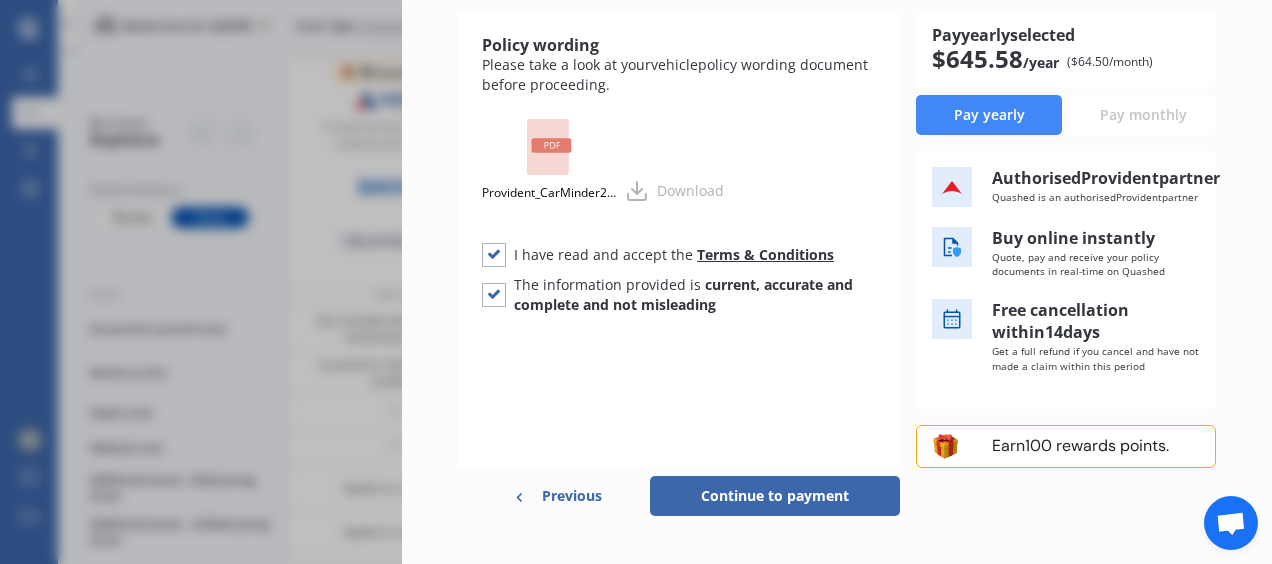 scroll, scrollTop: 191, scrollLeft: 0, axis: vertical 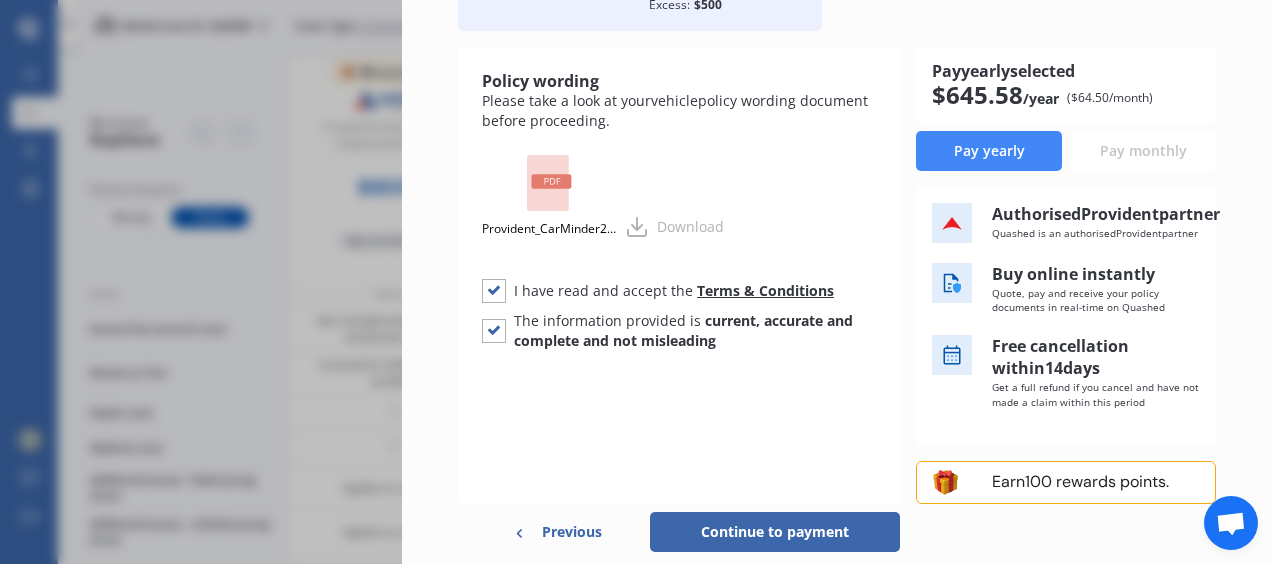click on "Pay yearly" at bounding box center (989, 151) 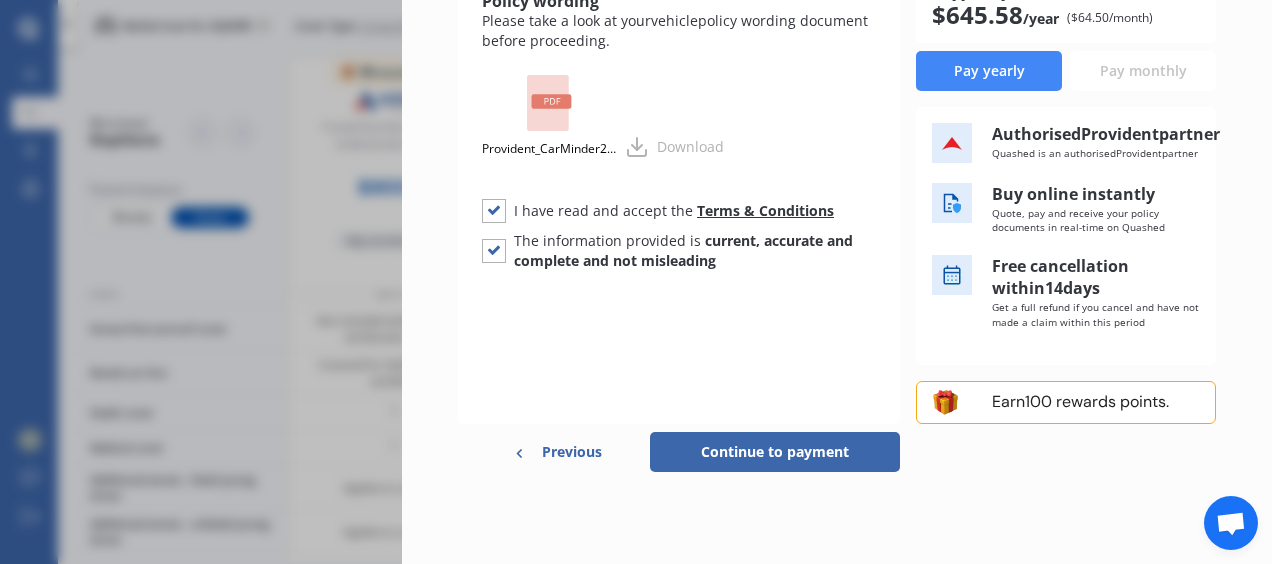 click on "Continue to payment" at bounding box center (775, 452) 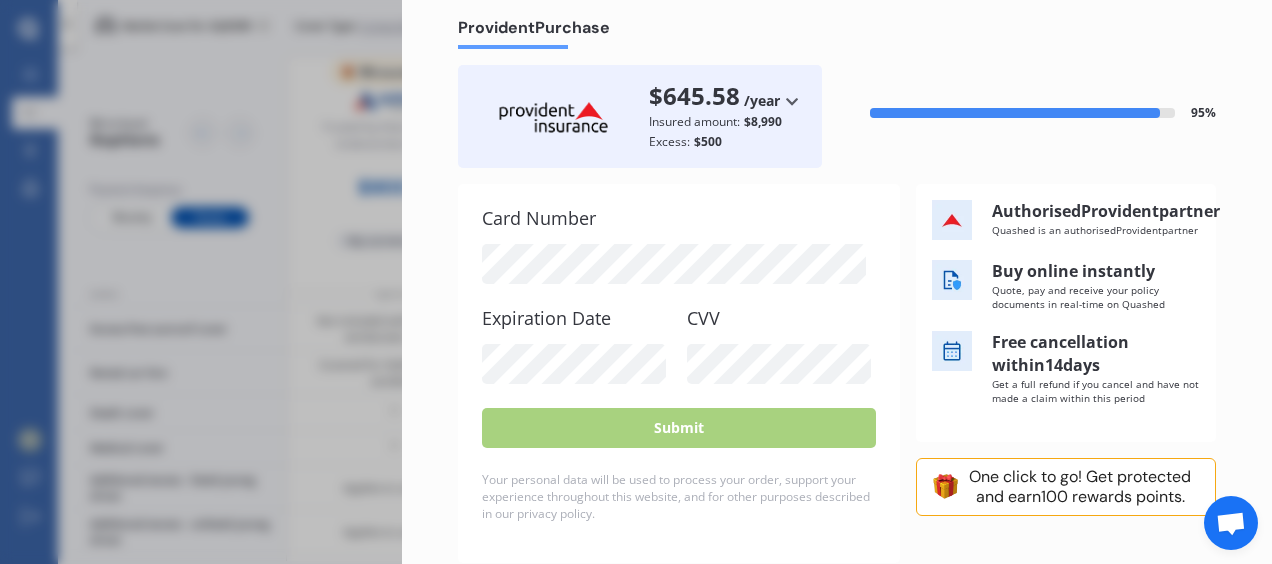 scroll, scrollTop: 50, scrollLeft: 0, axis: vertical 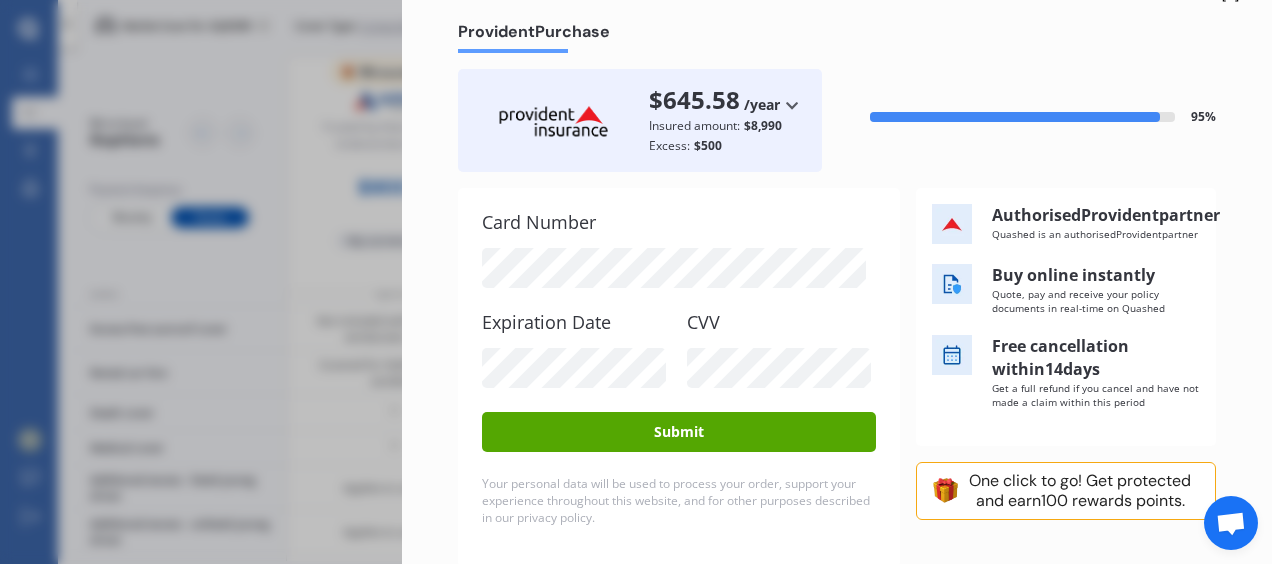 click on "Submit" at bounding box center (679, 432) 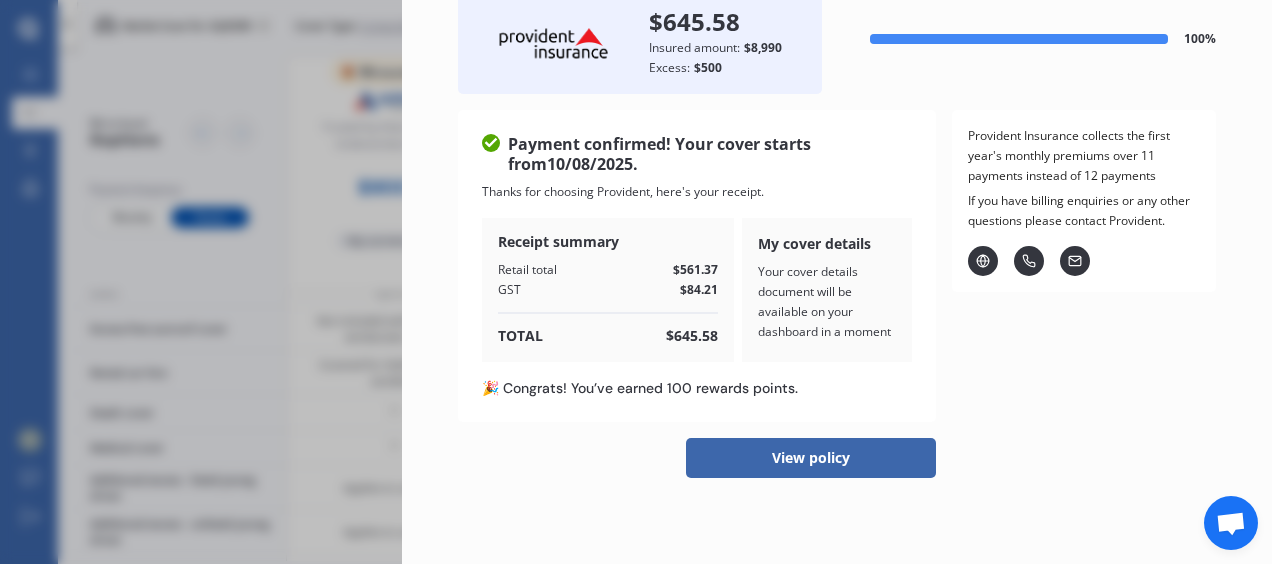 scroll, scrollTop: 130, scrollLeft: 0, axis: vertical 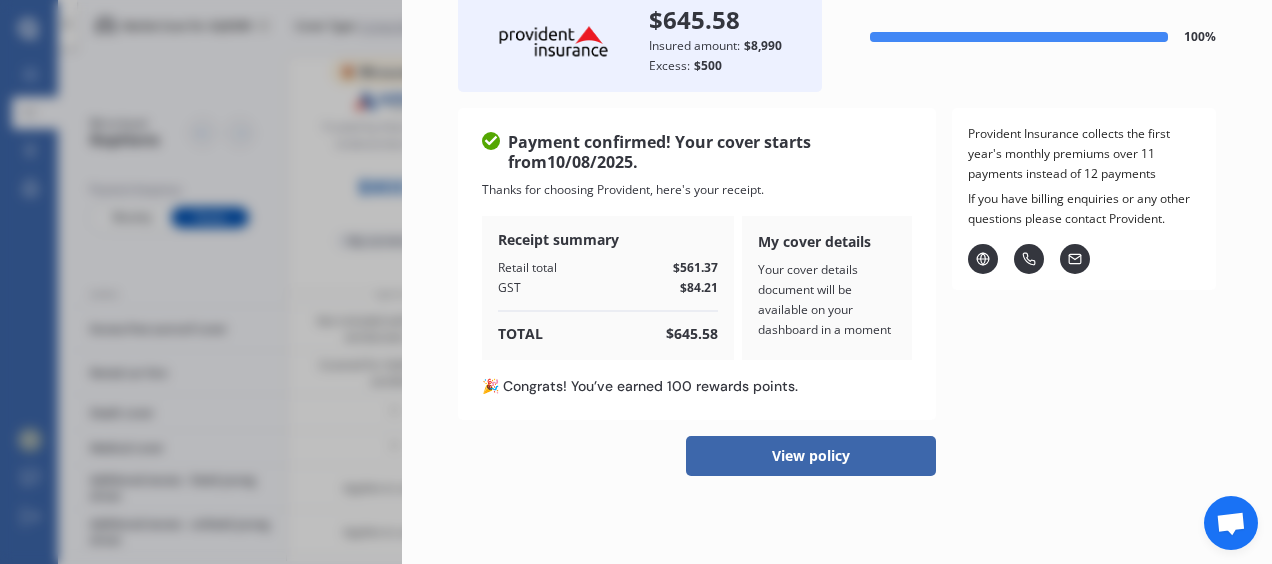 click on "View policy" at bounding box center [811, 456] 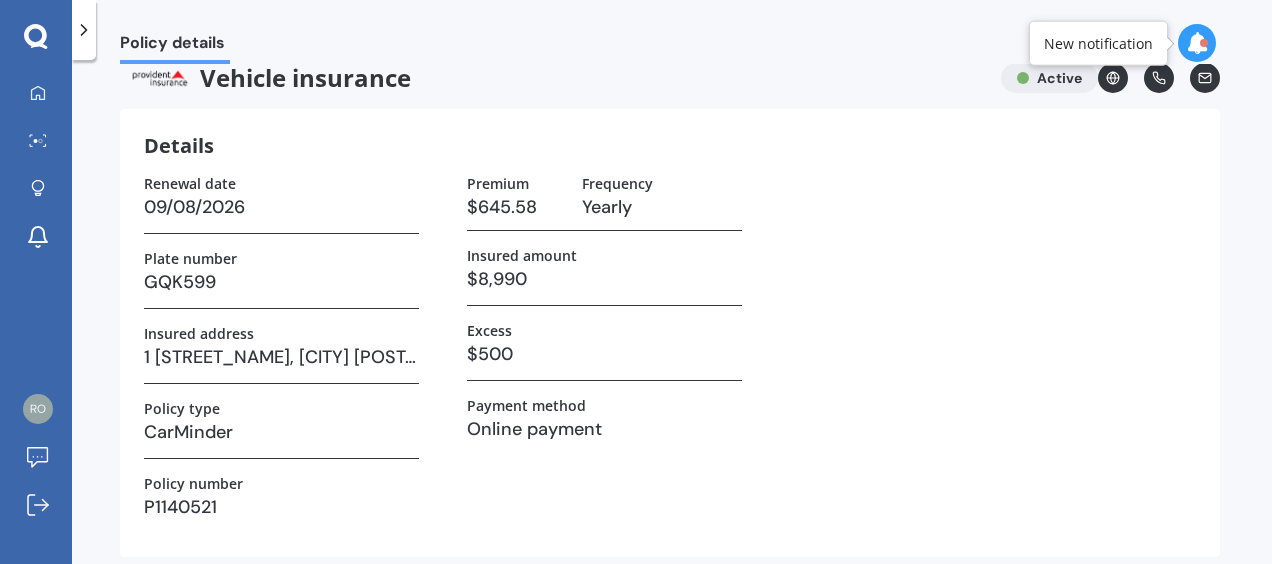 scroll, scrollTop: 0, scrollLeft: 0, axis: both 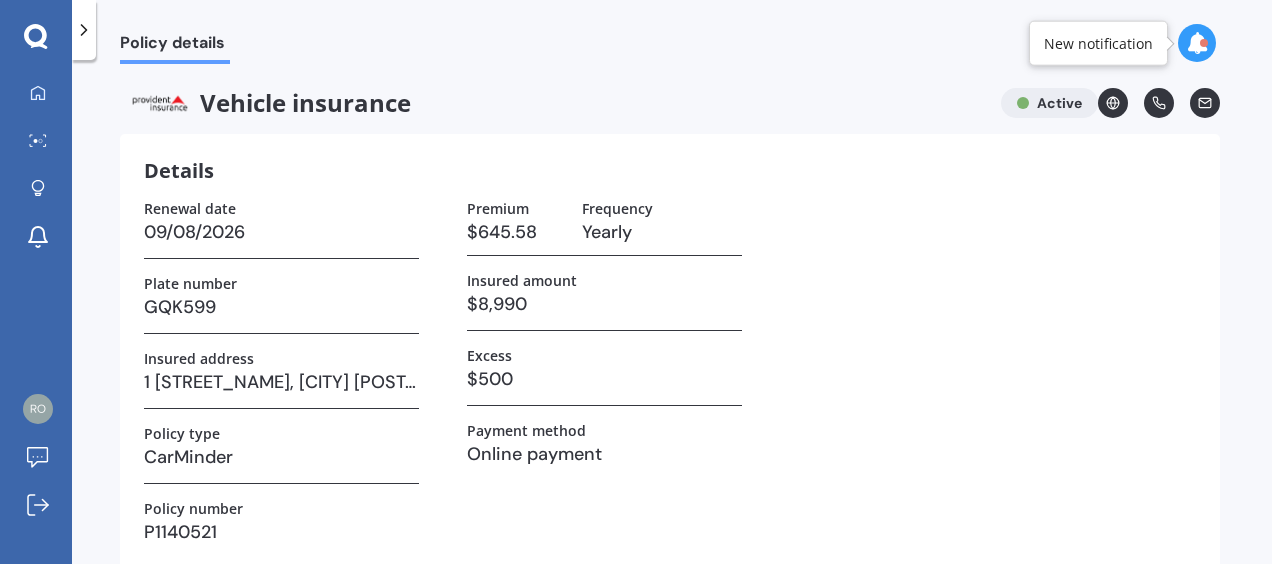 click at bounding box center (1197, 43) 